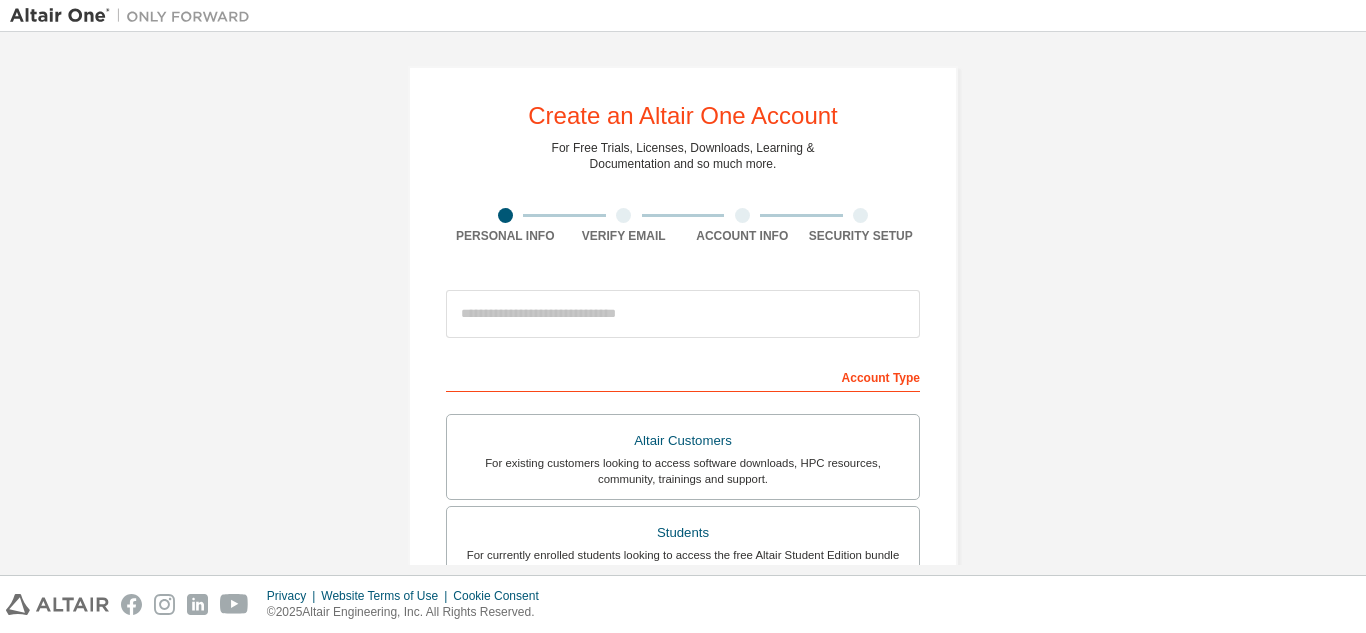 scroll, scrollTop: 0, scrollLeft: 0, axis: both 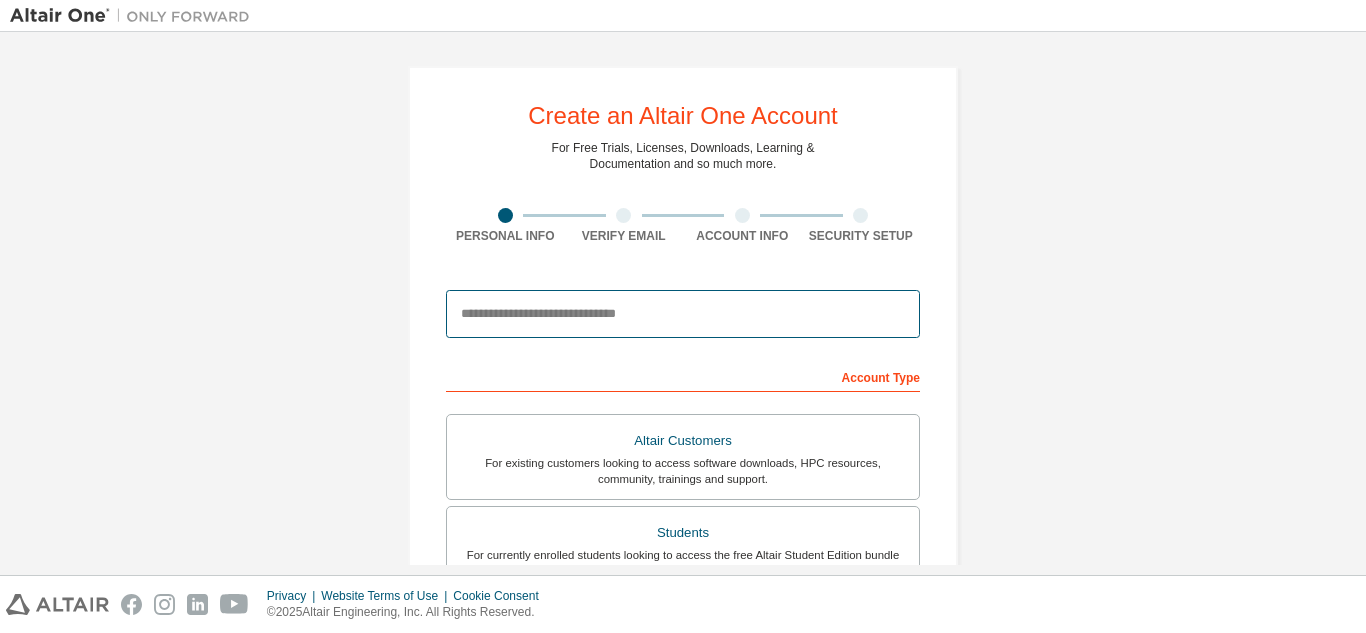 drag, startPoint x: 0, startPoint y: 0, endPoint x: 739, endPoint y: 319, distance: 804.9112 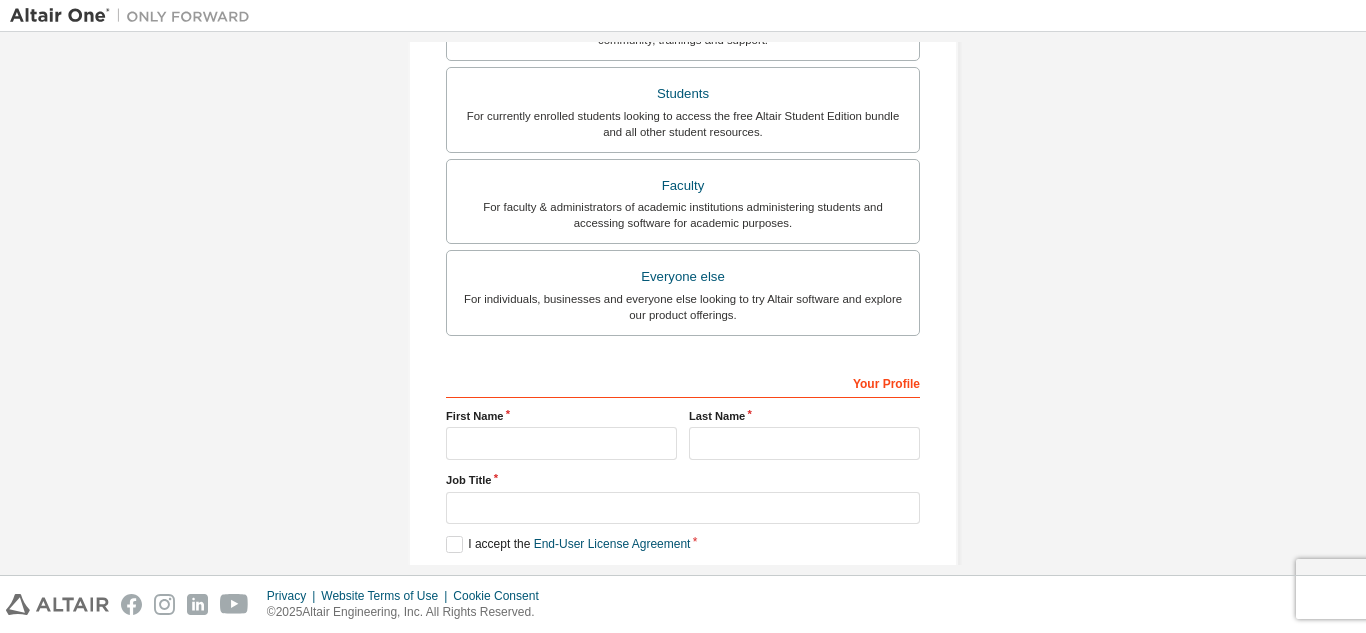 scroll, scrollTop: 443, scrollLeft: 0, axis: vertical 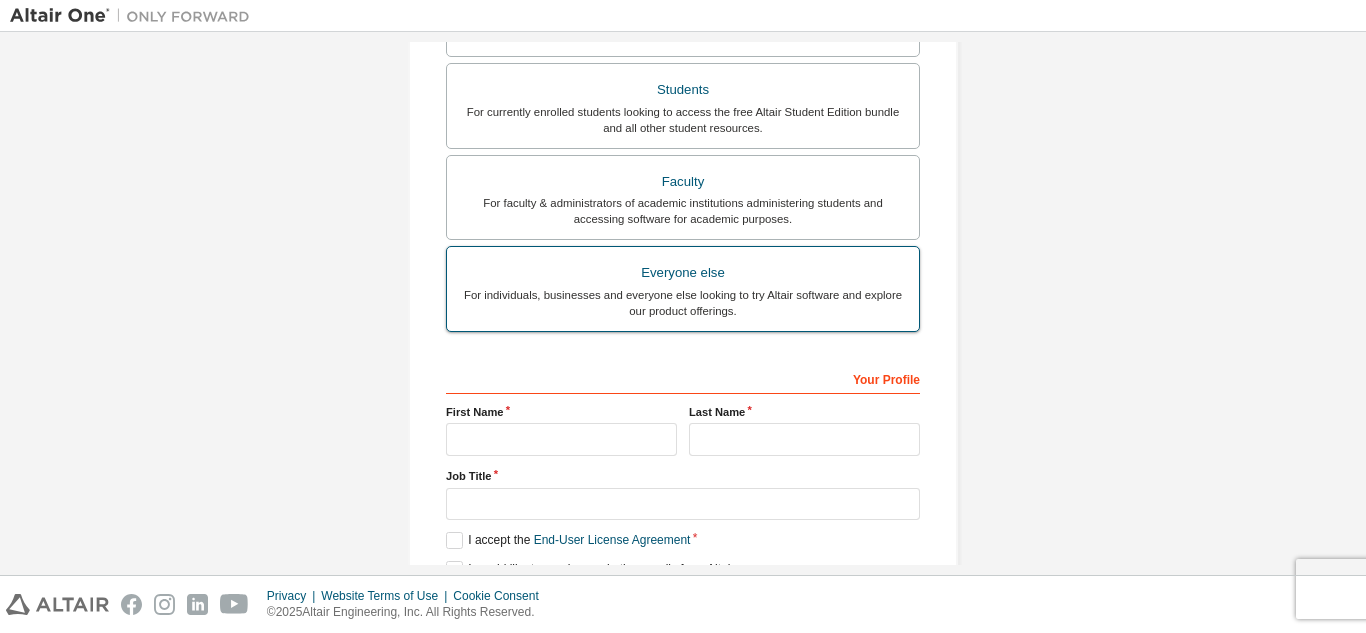 click on "For individuals, businesses and everyone else looking to try Altair software and explore our product offerings." at bounding box center [683, 303] 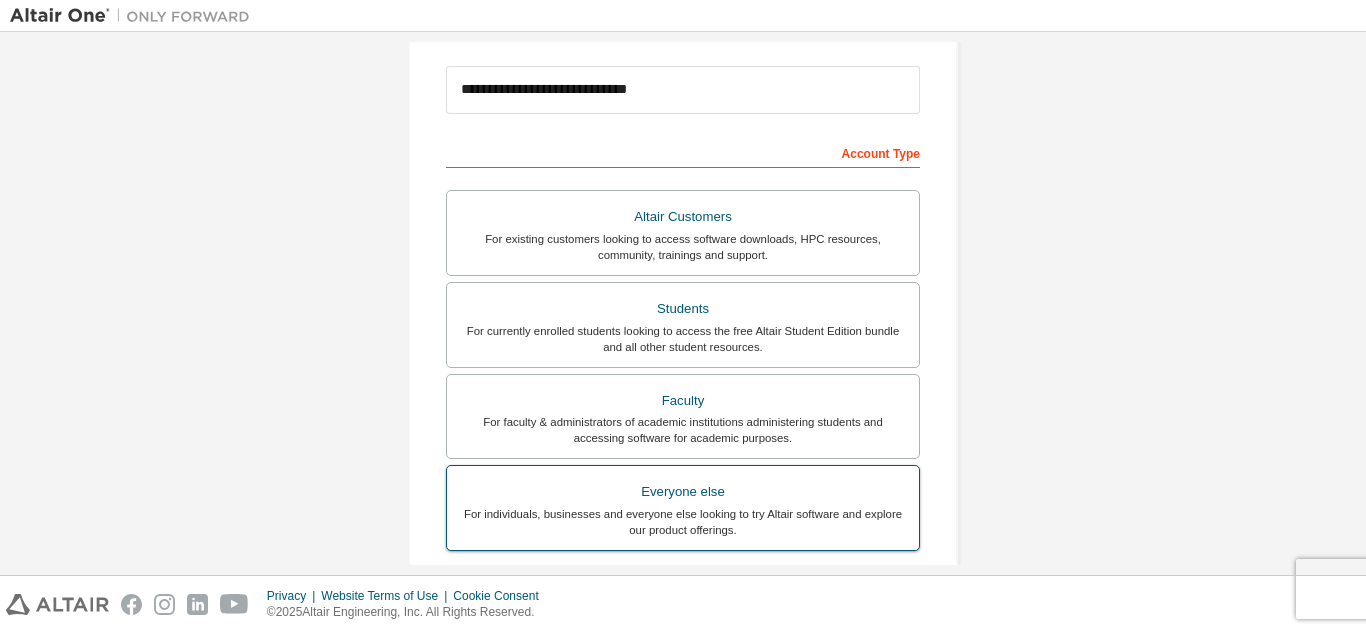 scroll, scrollTop: 225, scrollLeft: 0, axis: vertical 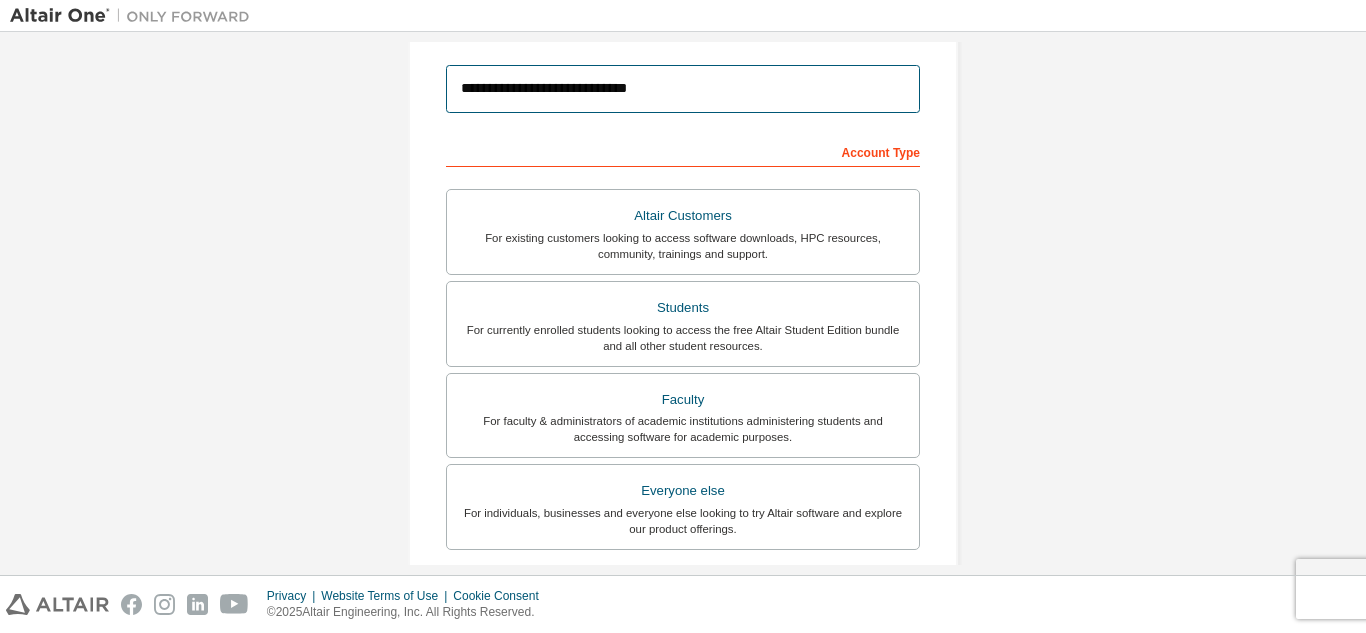 click on "**********" at bounding box center (683, 89) 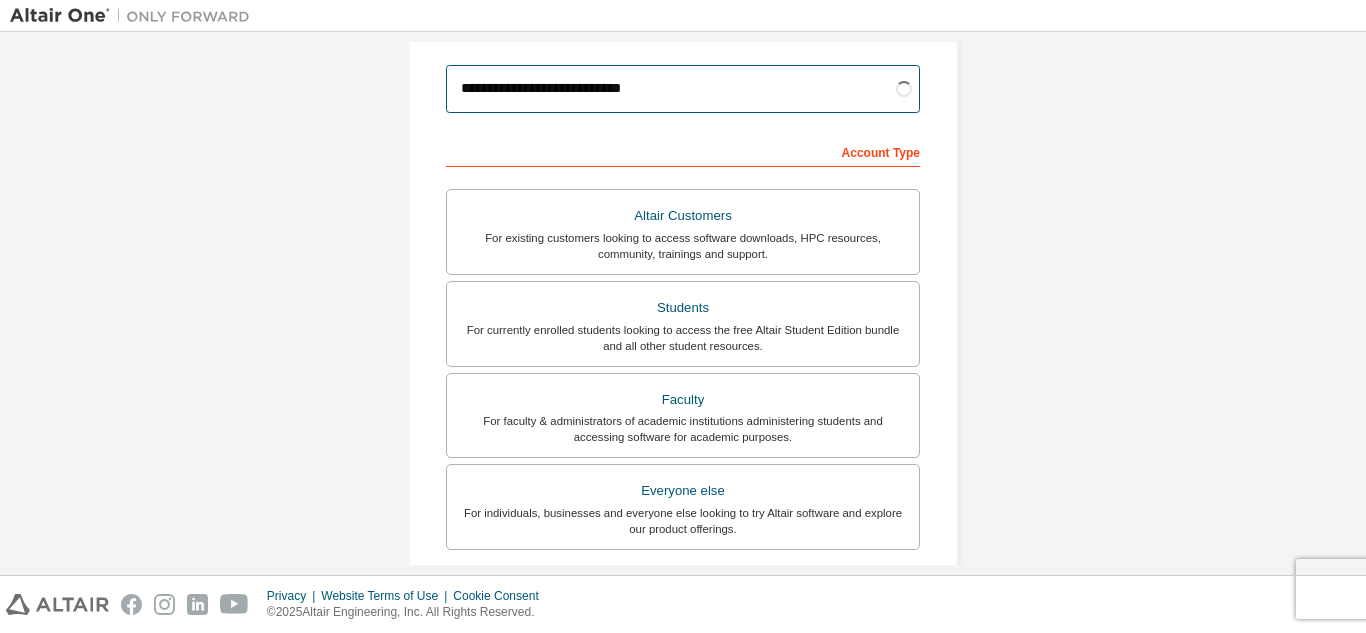 type on "**********" 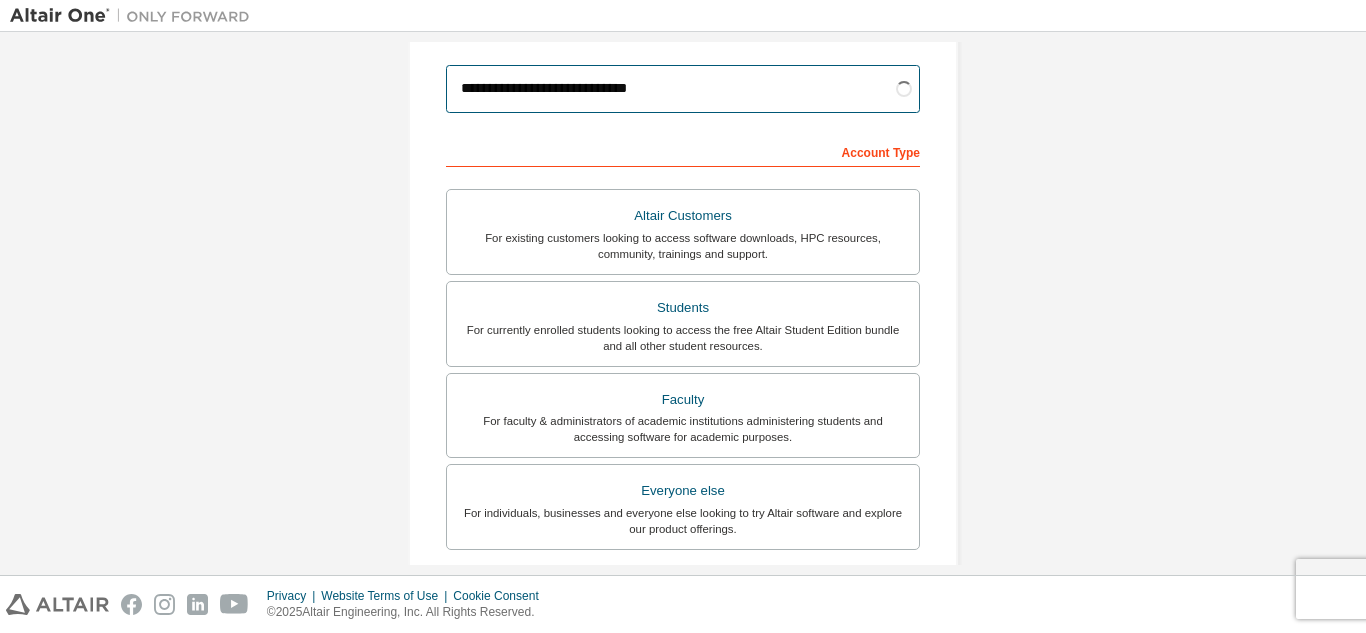 click on "**********" at bounding box center (683, 89) 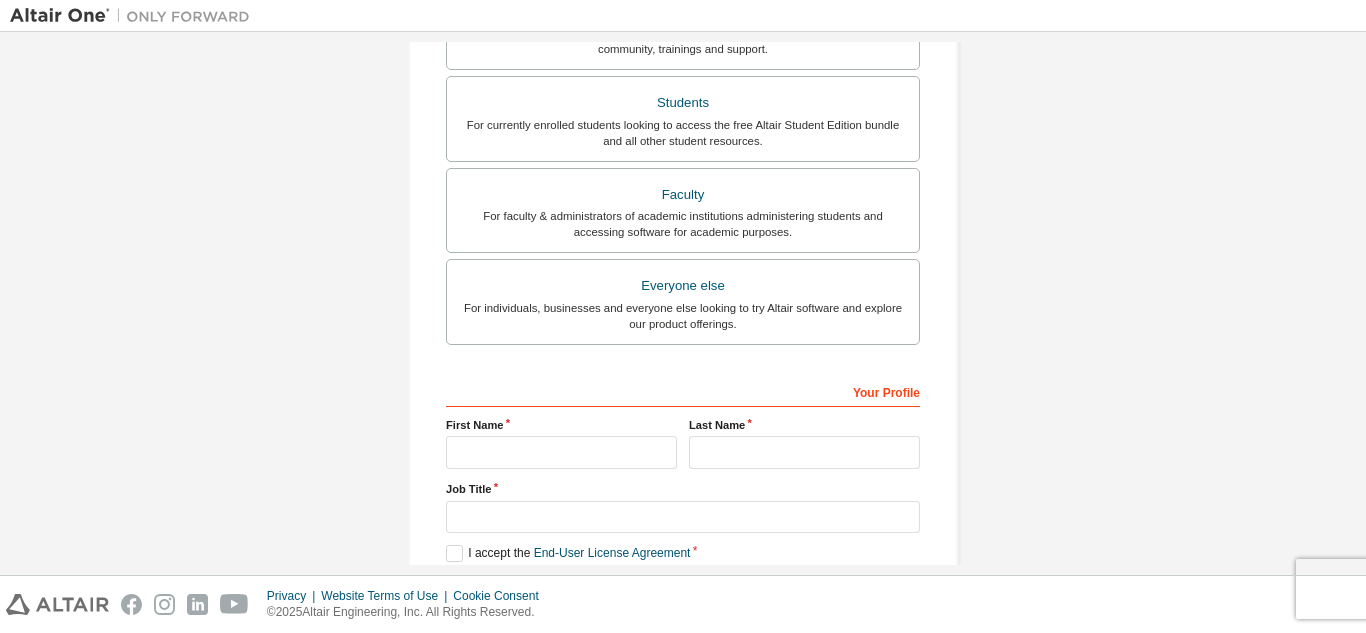 scroll, scrollTop: 536, scrollLeft: 0, axis: vertical 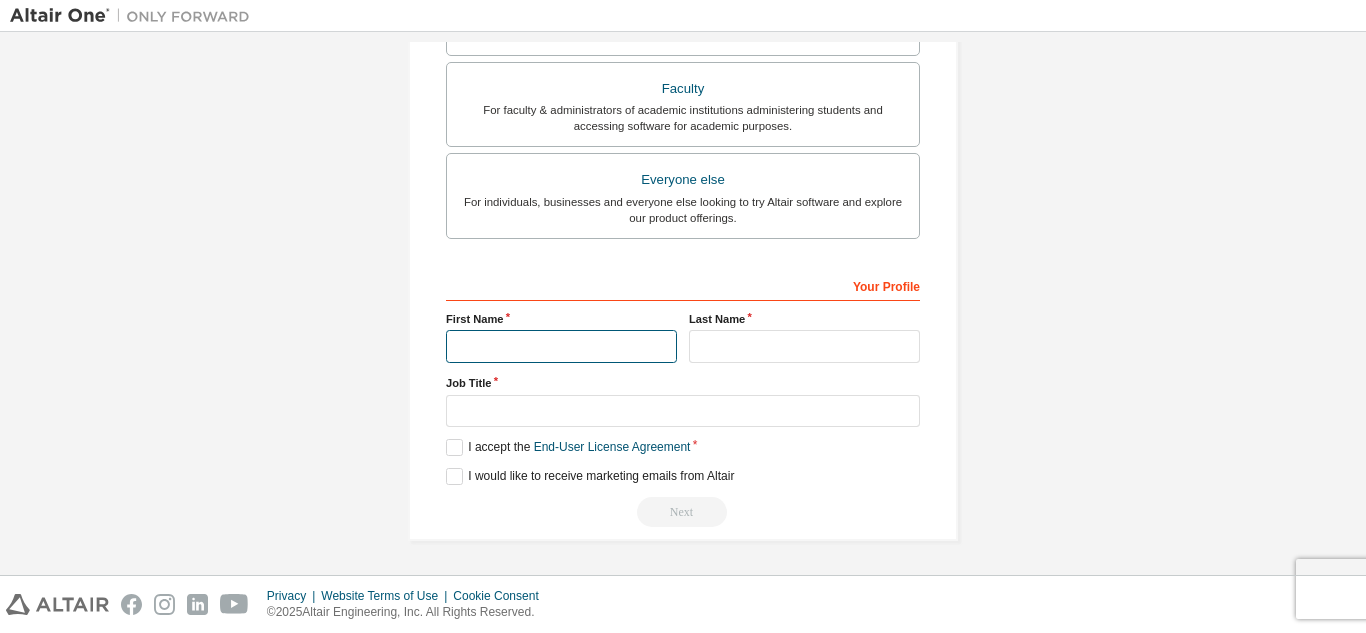 click at bounding box center (561, 346) 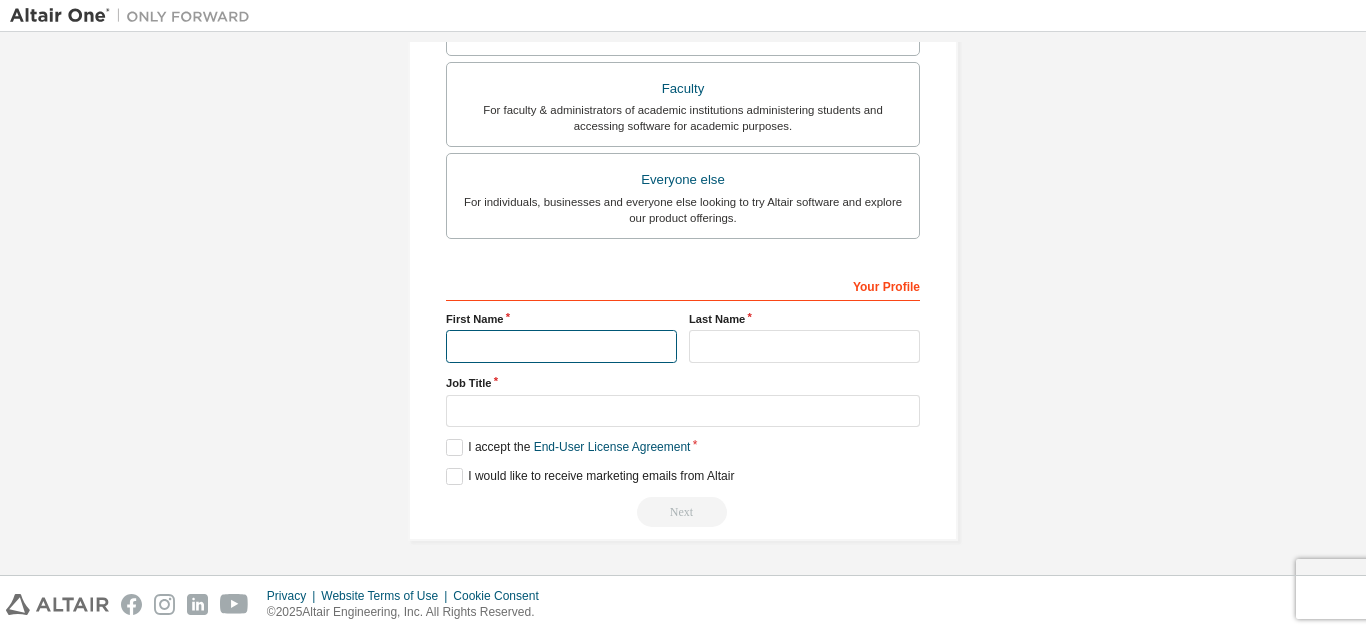 type on "**********" 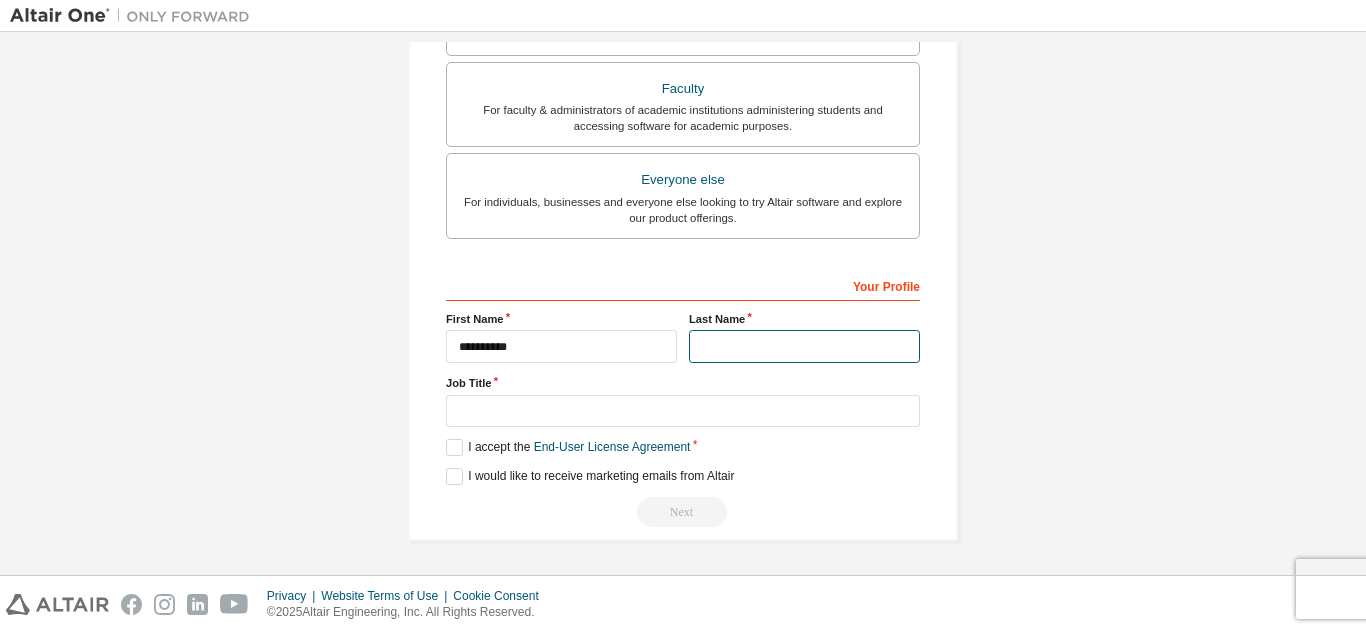 type on "*******" 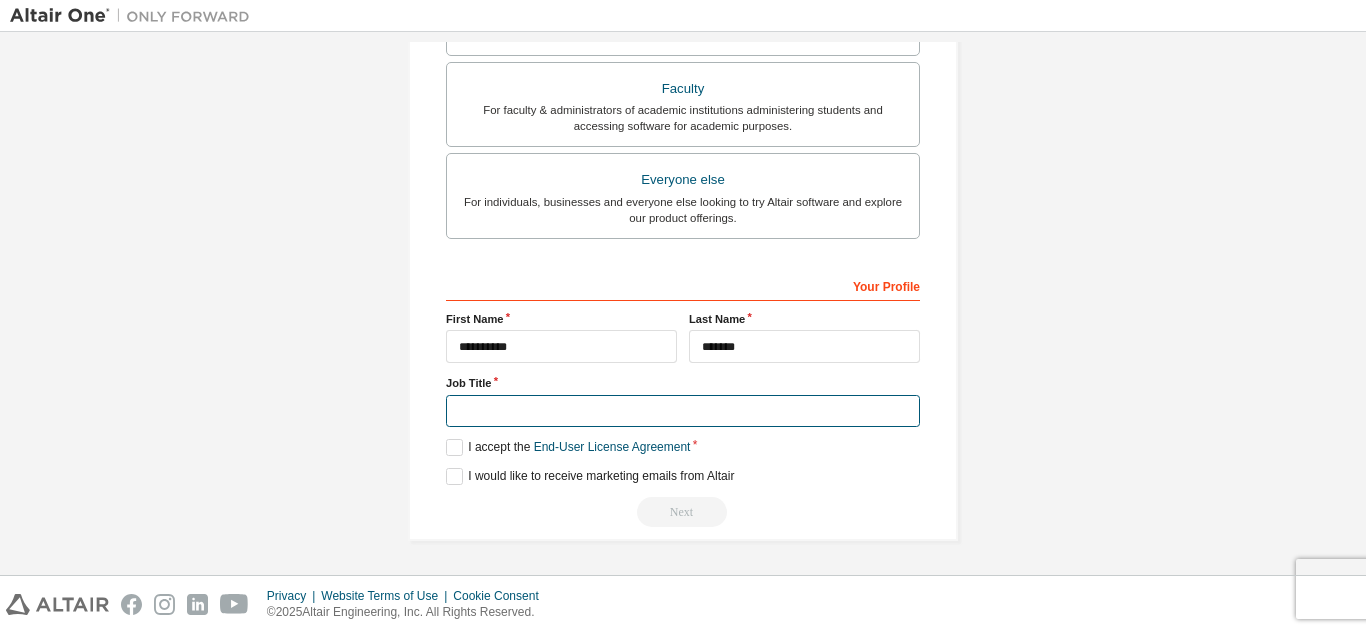 click at bounding box center (683, 411) 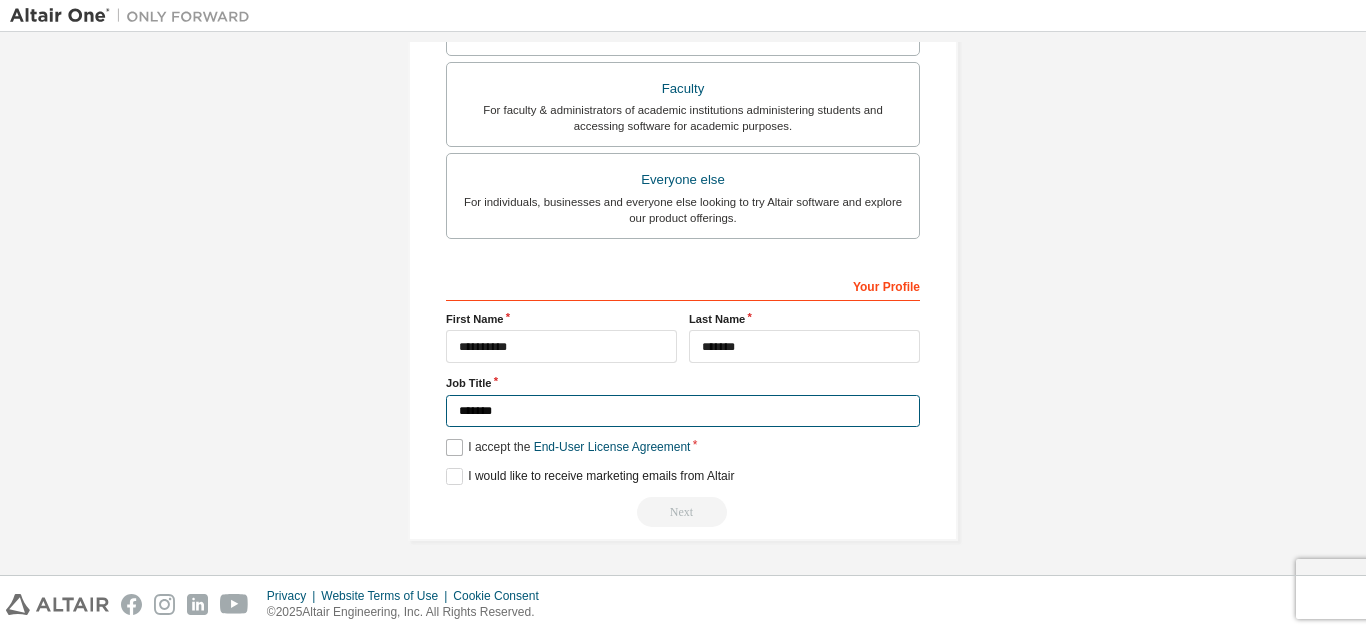 type on "*******" 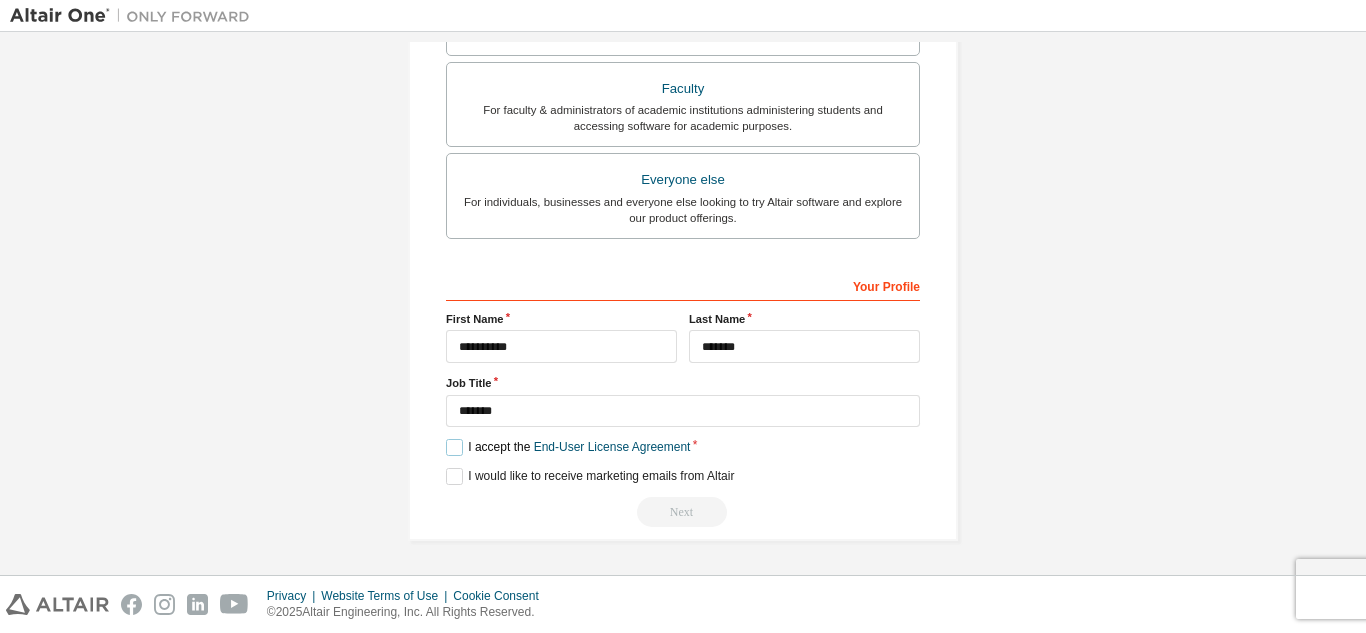 click on "I accept the    End-User License Agreement" at bounding box center [568, 447] 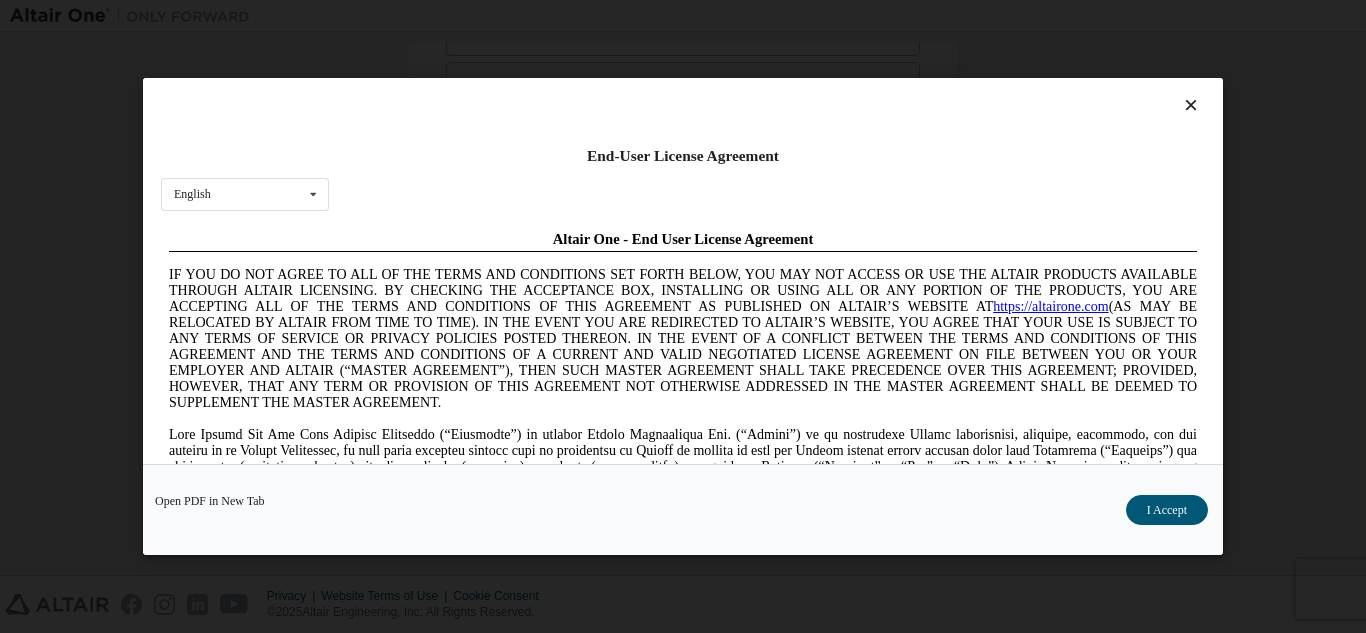 scroll, scrollTop: 0, scrollLeft: 0, axis: both 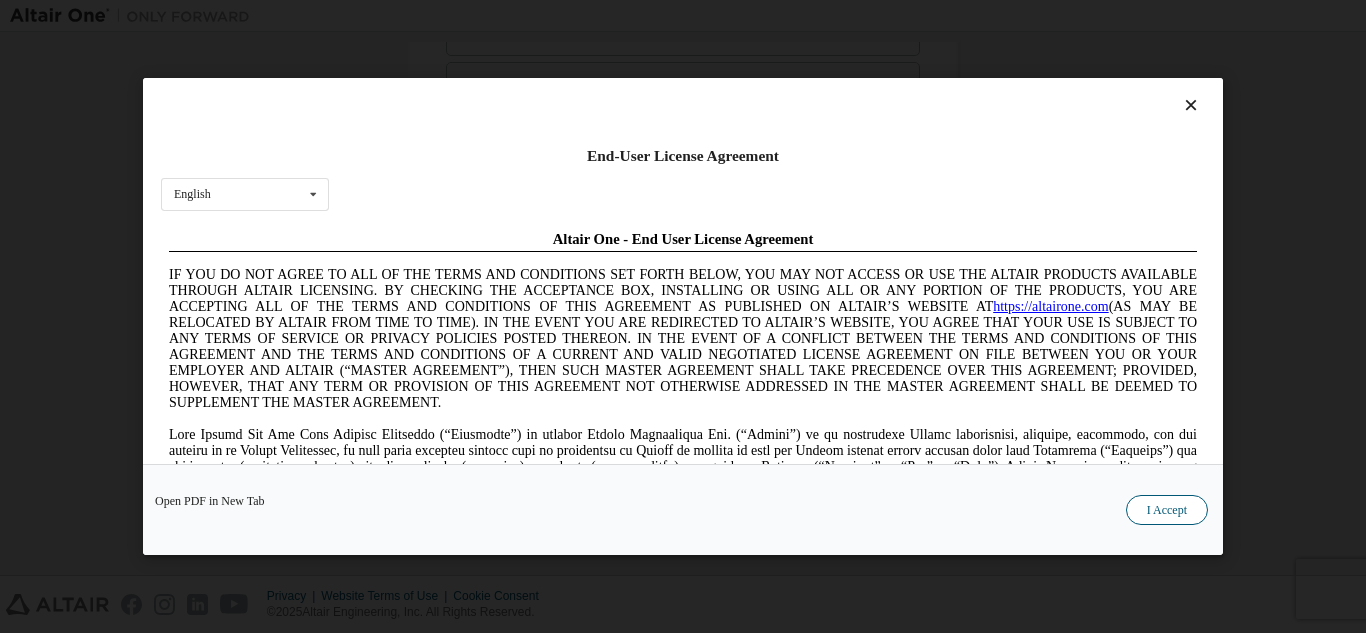 click on "I Accept" at bounding box center (1167, 510) 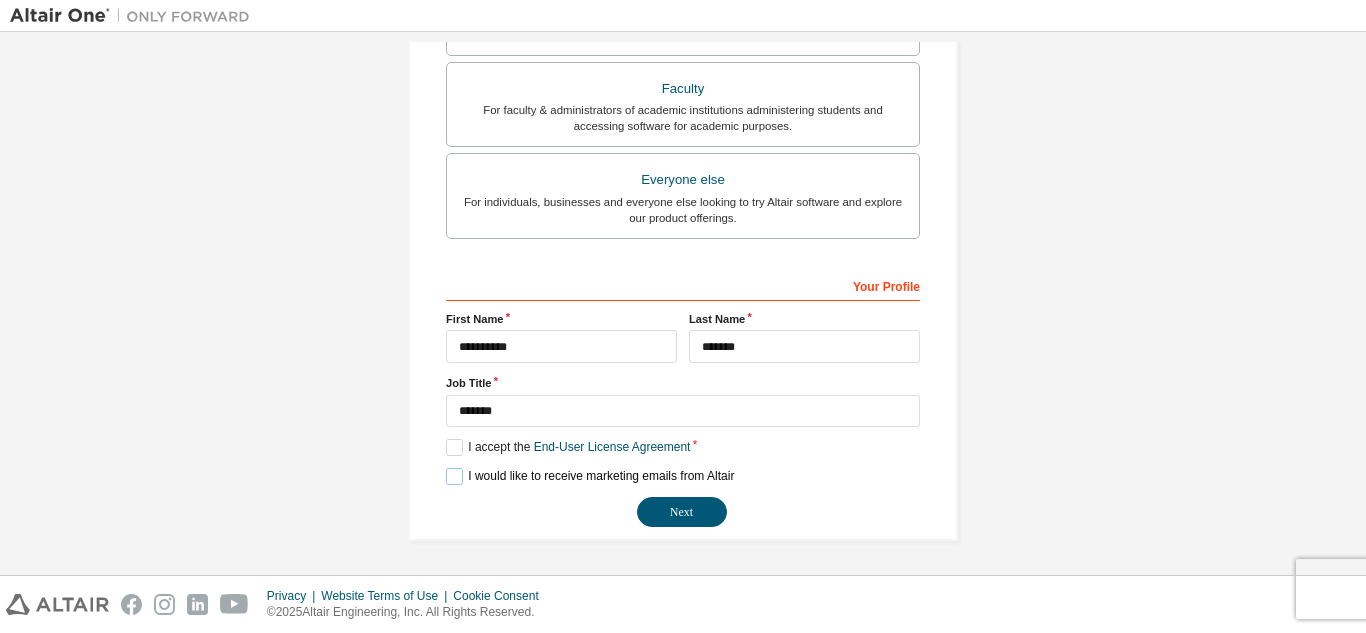 click on "I would like to receive marketing emails from Altair" at bounding box center [590, 476] 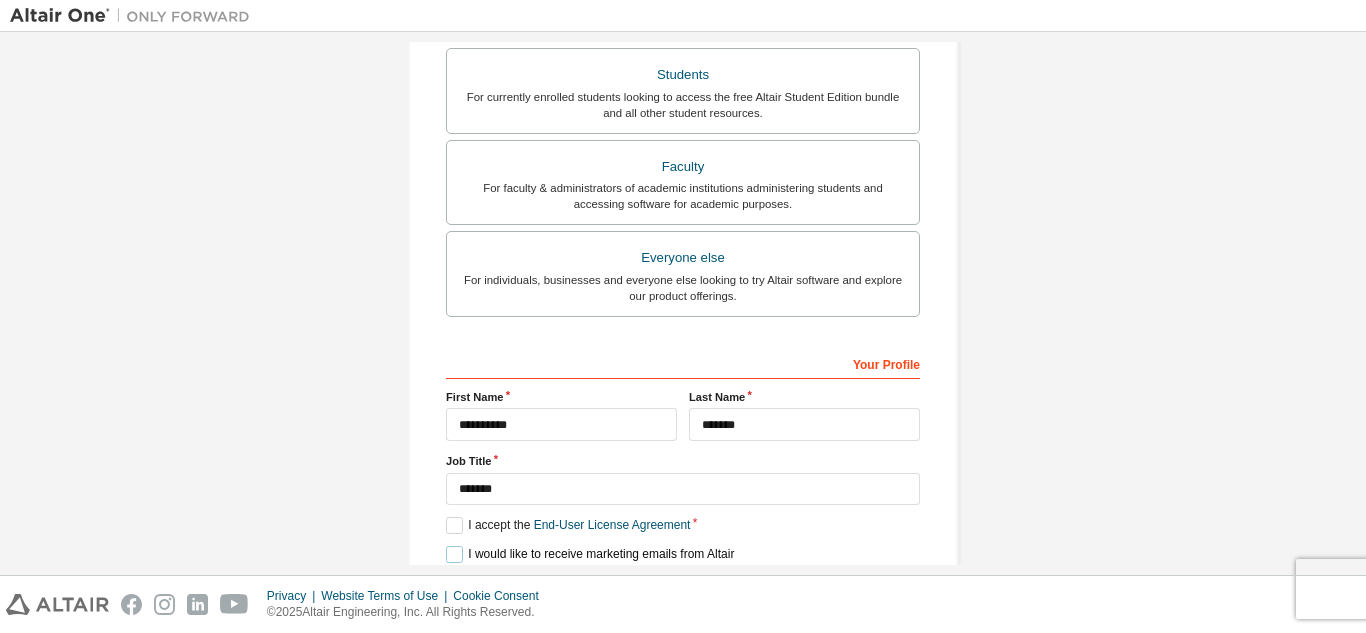 scroll, scrollTop: 458, scrollLeft: 0, axis: vertical 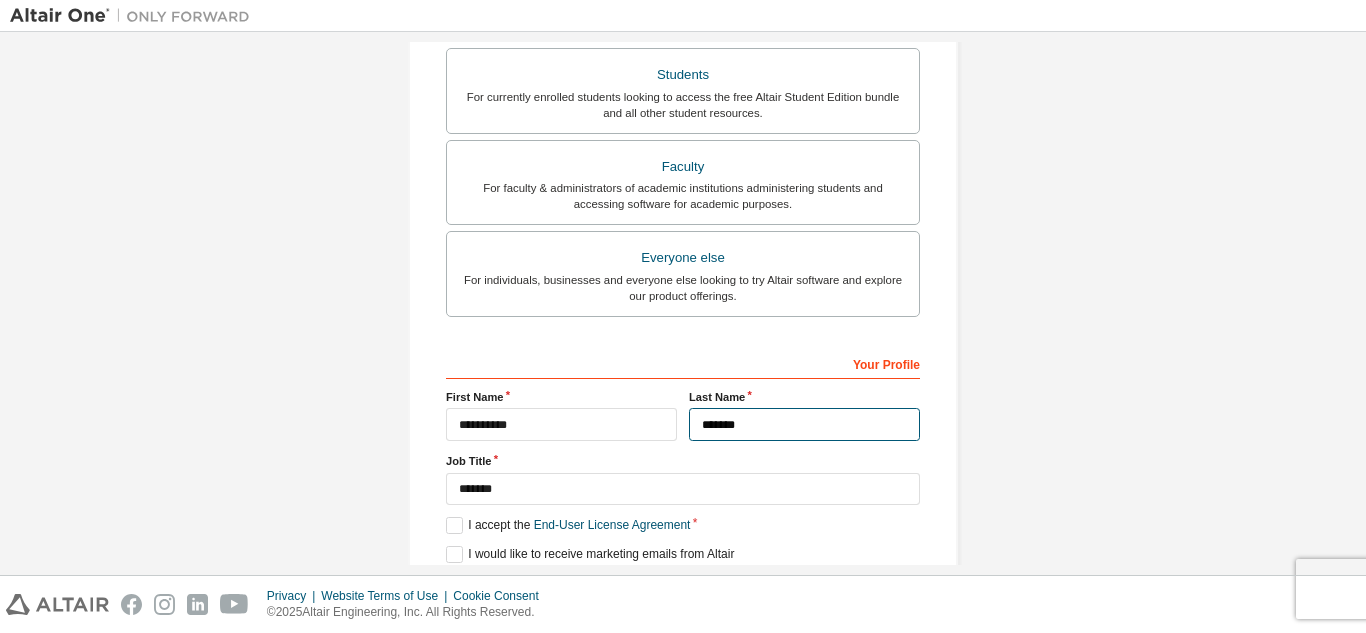 click on "*******" at bounding box center (804, 424) 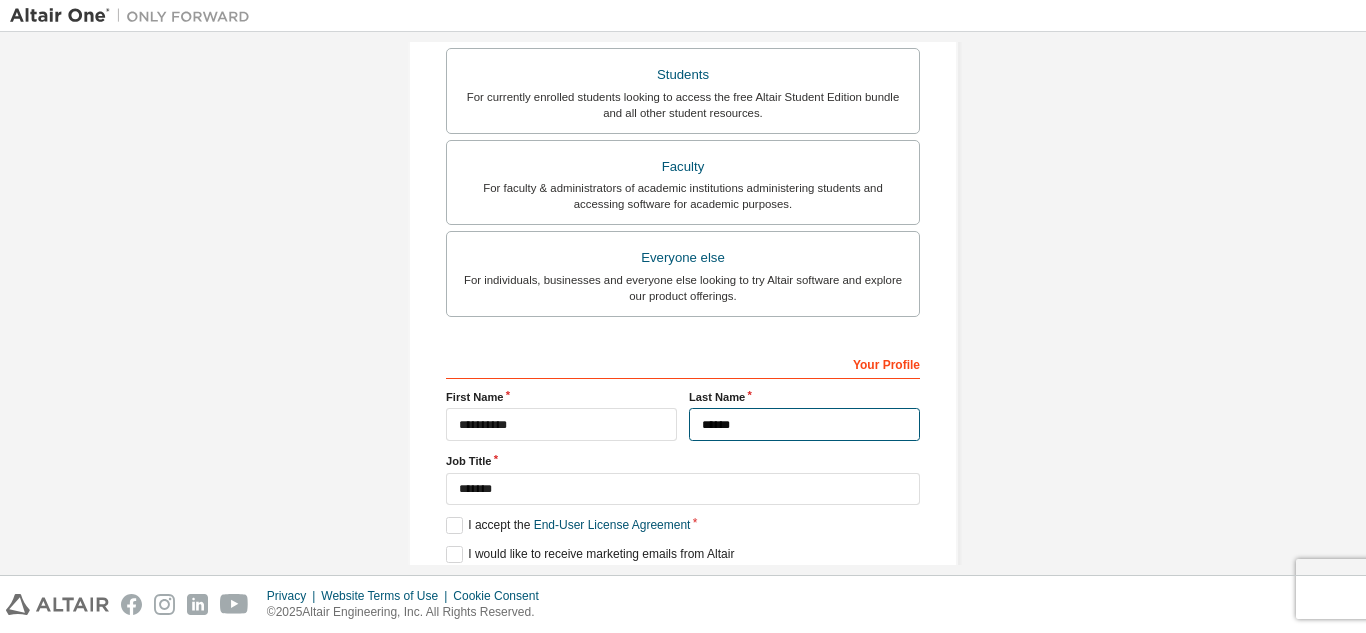 type on "*******" 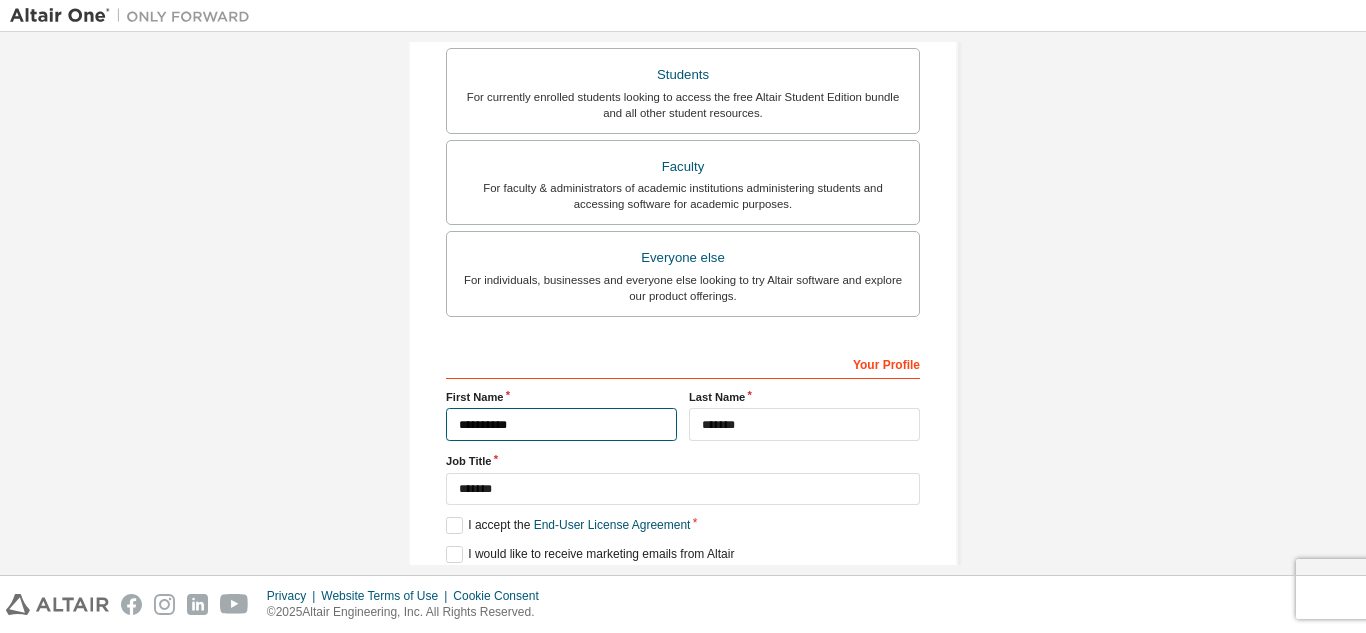 click on "**********" at bounding box center (561, 424) 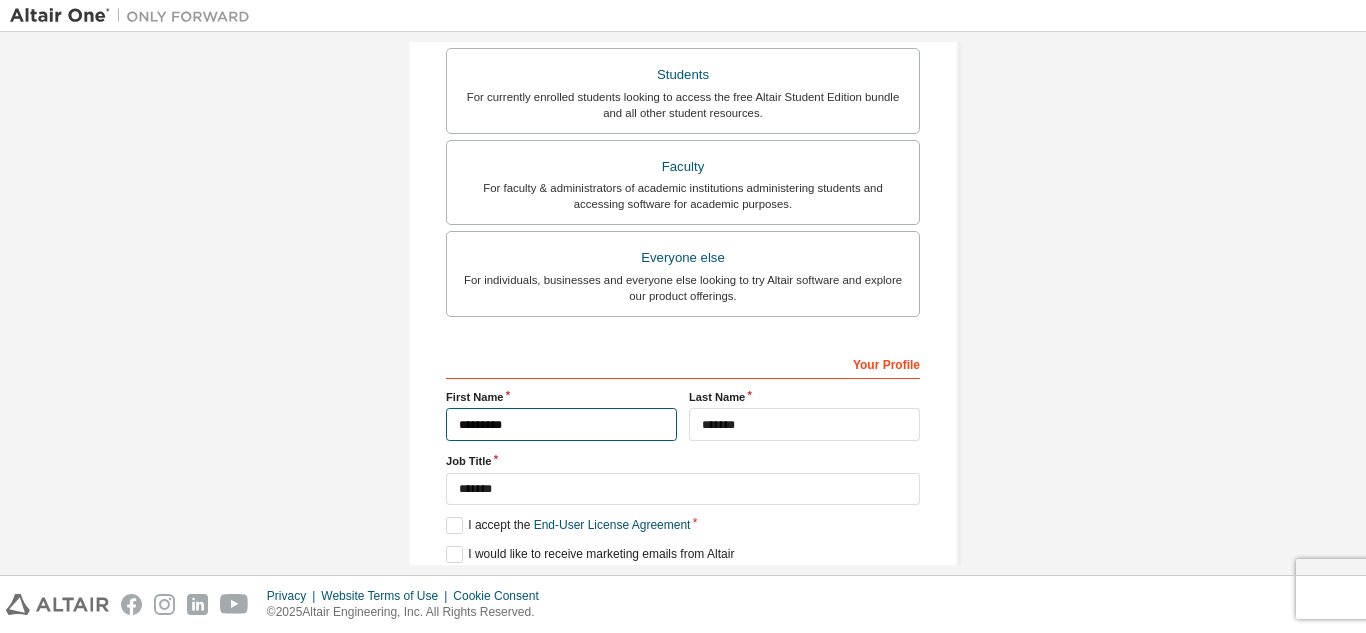 type on "**********" 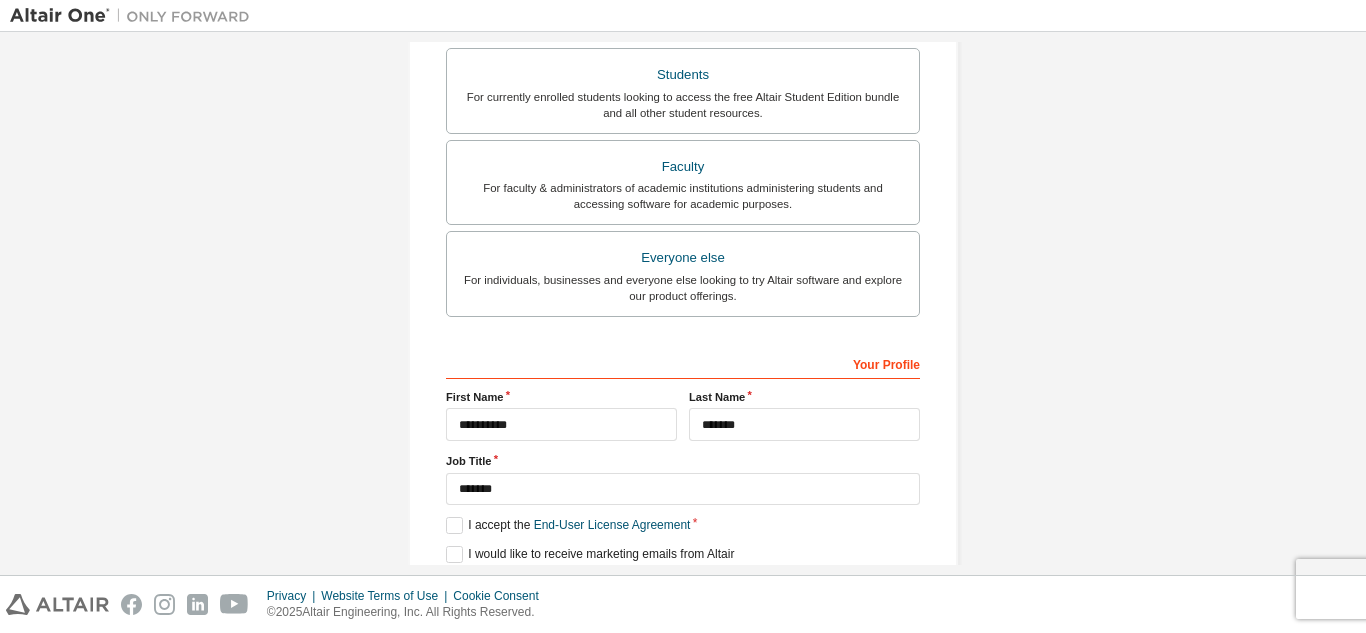 click on "**********" at bounding box center (683, 113) 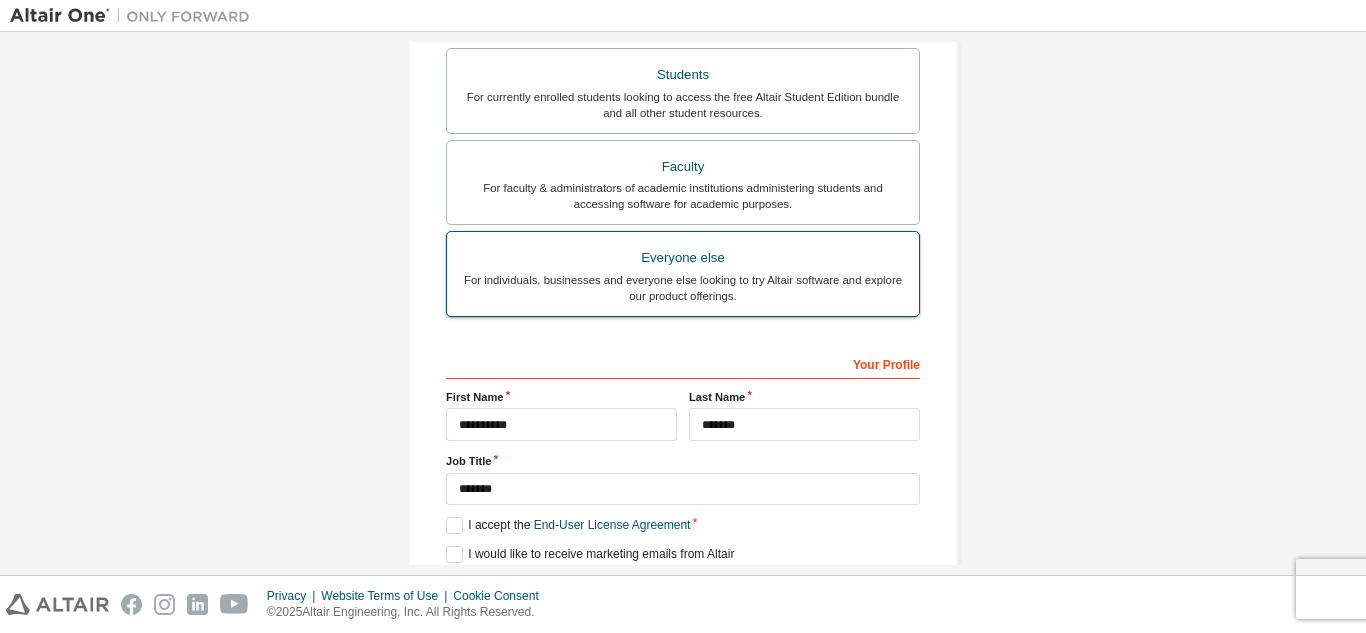 scroll, scrollTop: 536, scrollLeft: 0, axis: vertical 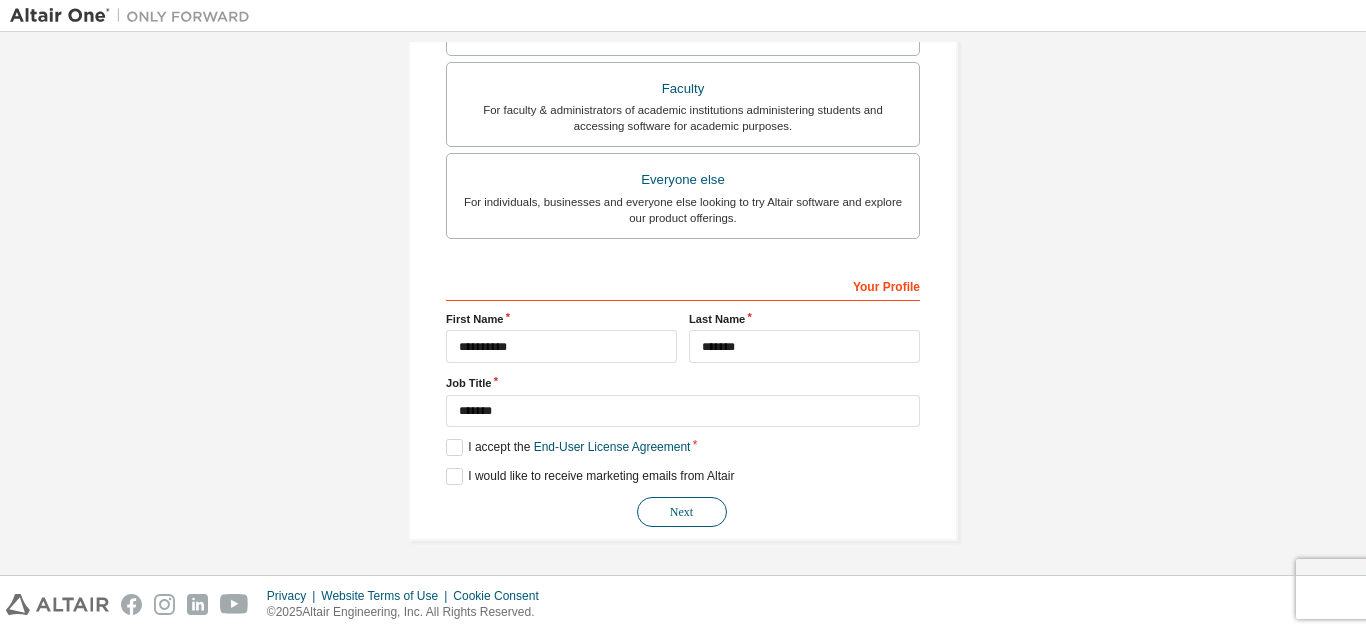 click on "Next" at bounding box center (682, 512) 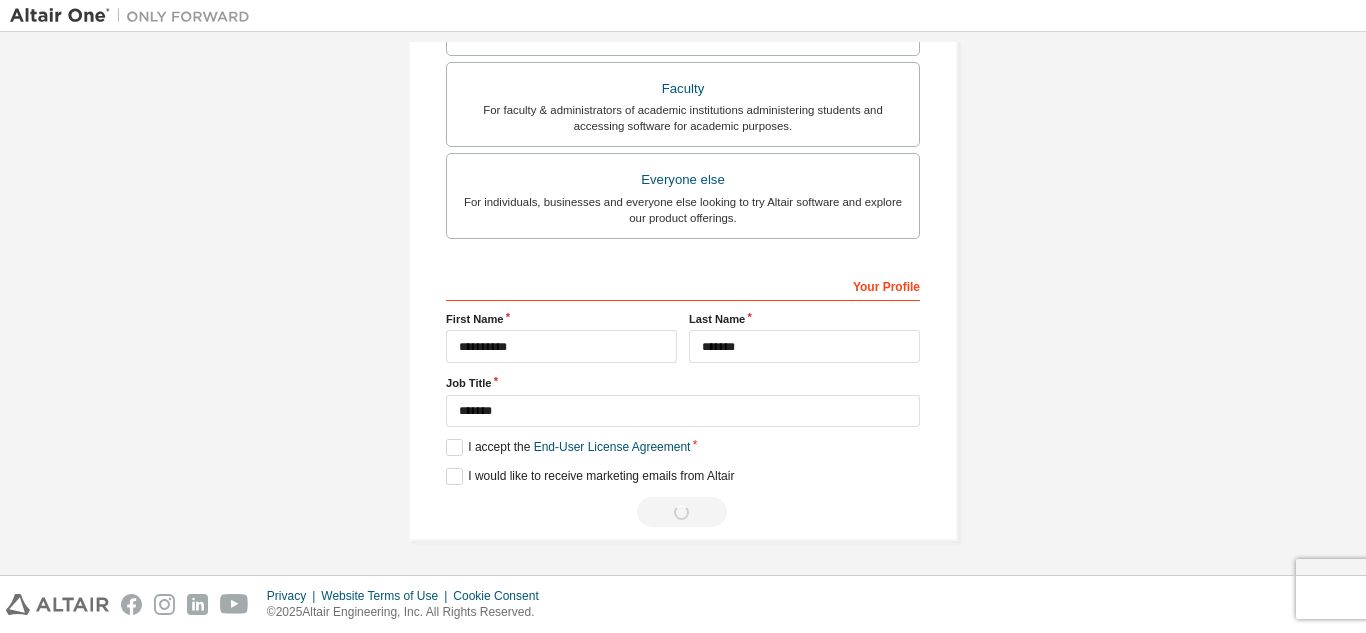 scroll, scrollTop: 0, scrollLeft: 0, axis: both 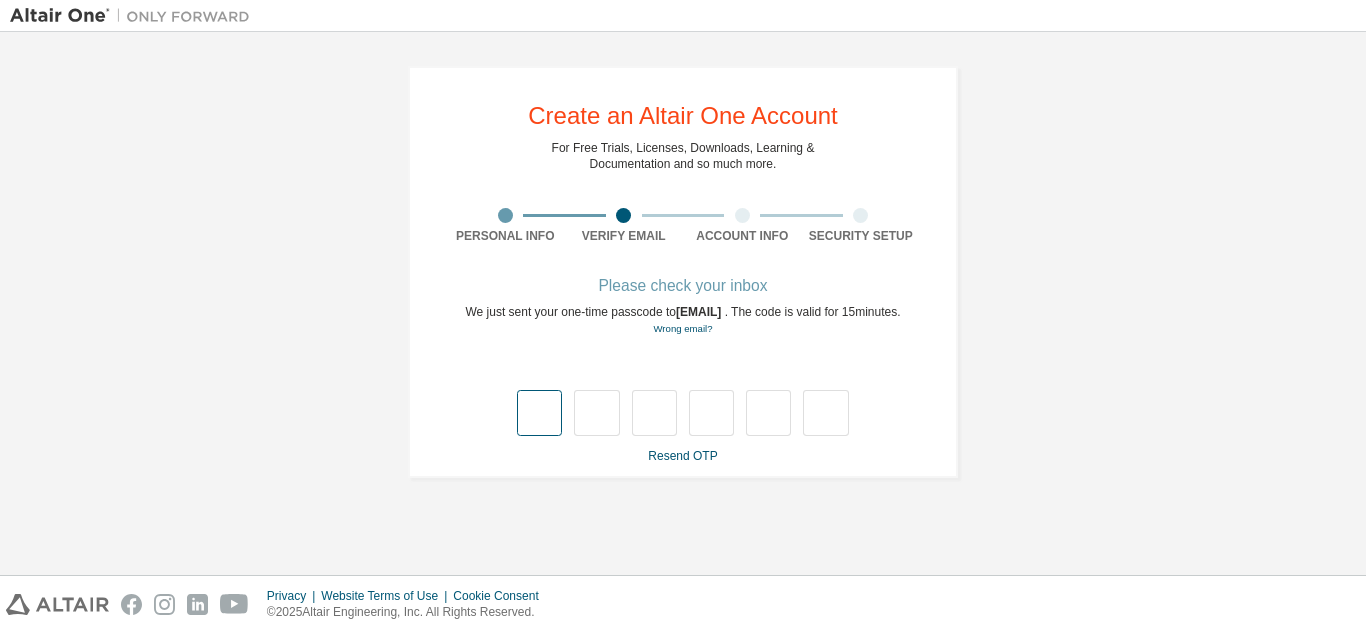 click at bounding box center (539, 413) 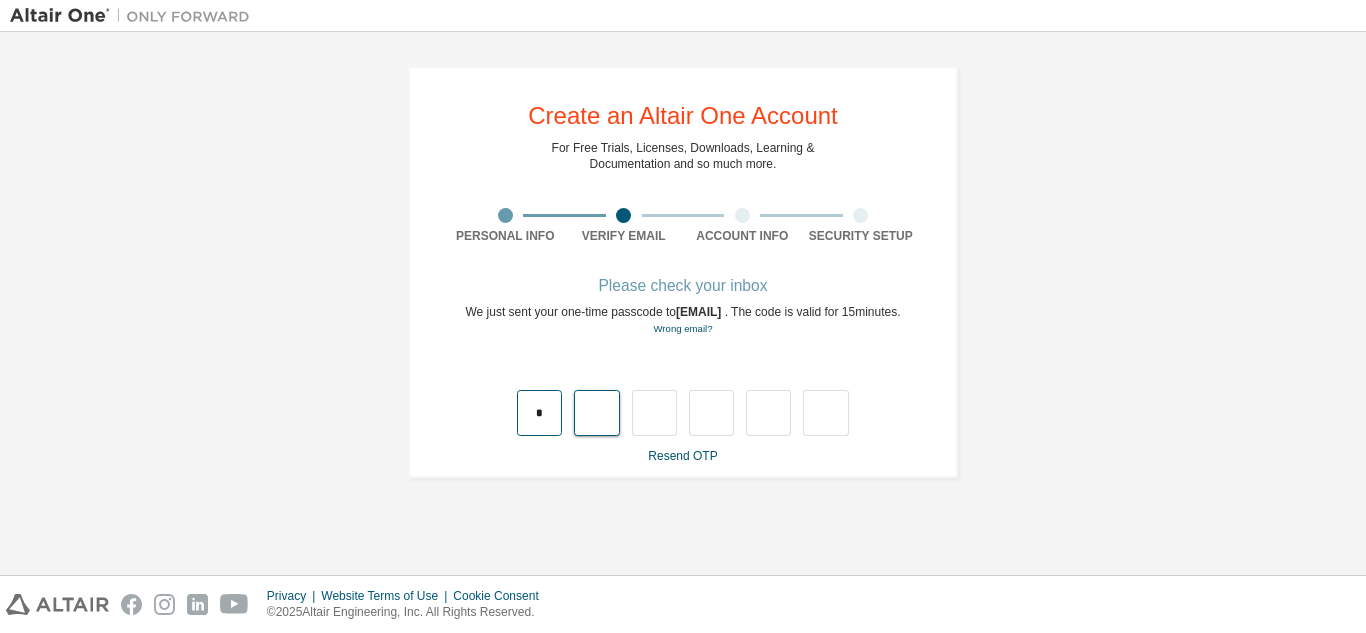 type on "*" 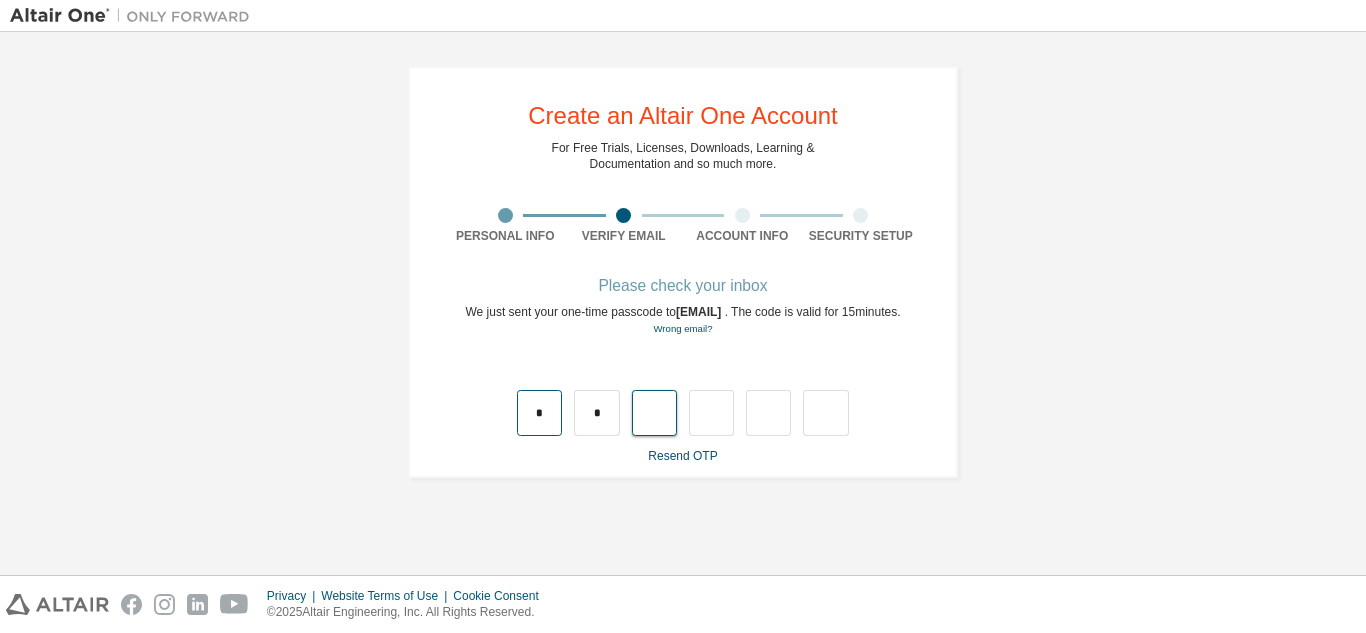 type on "*" 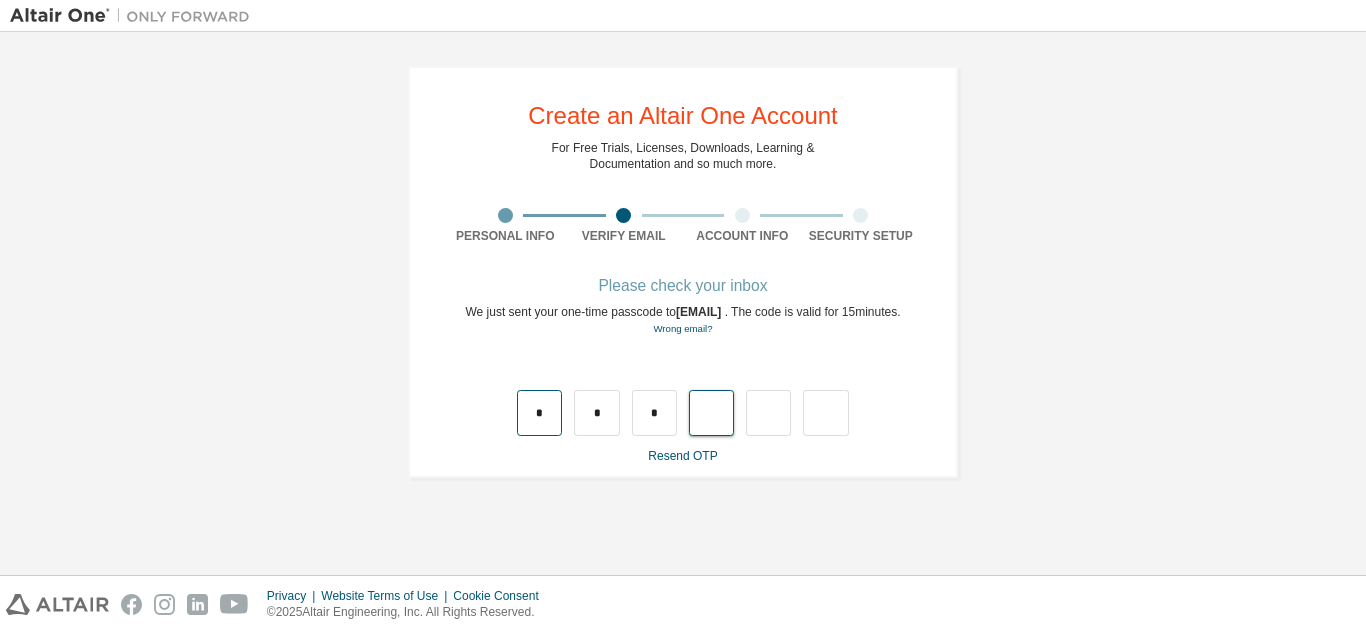 type on "*" 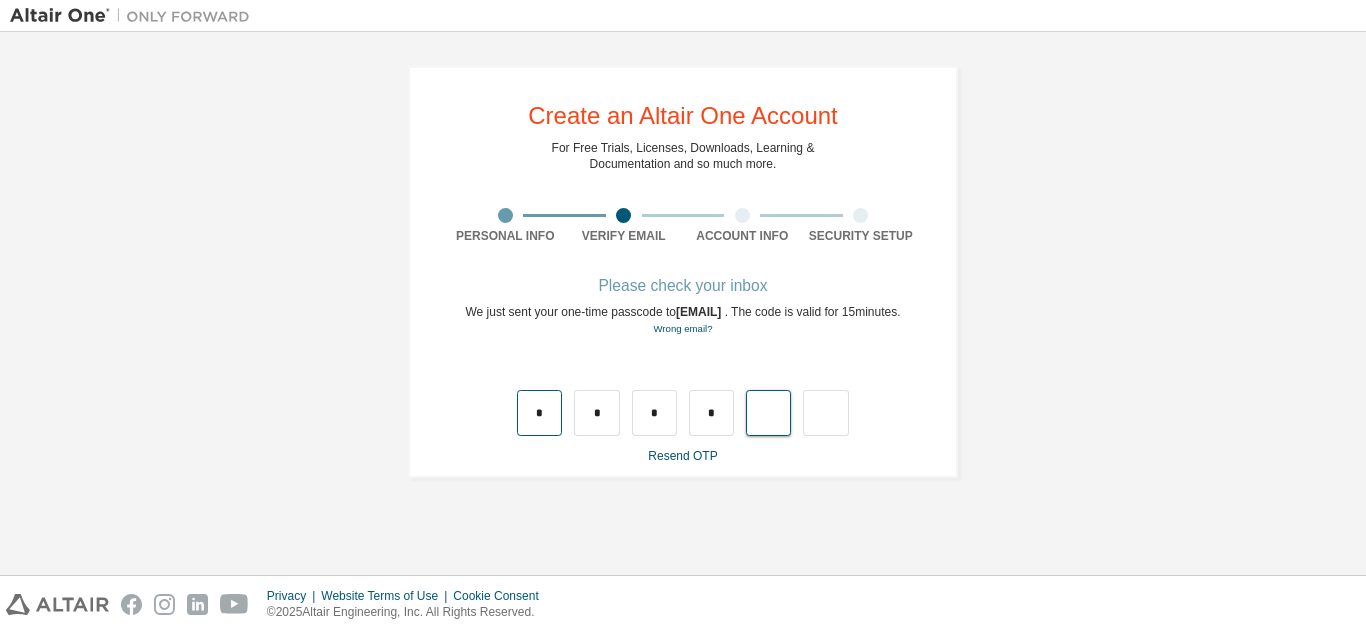 type on "*" 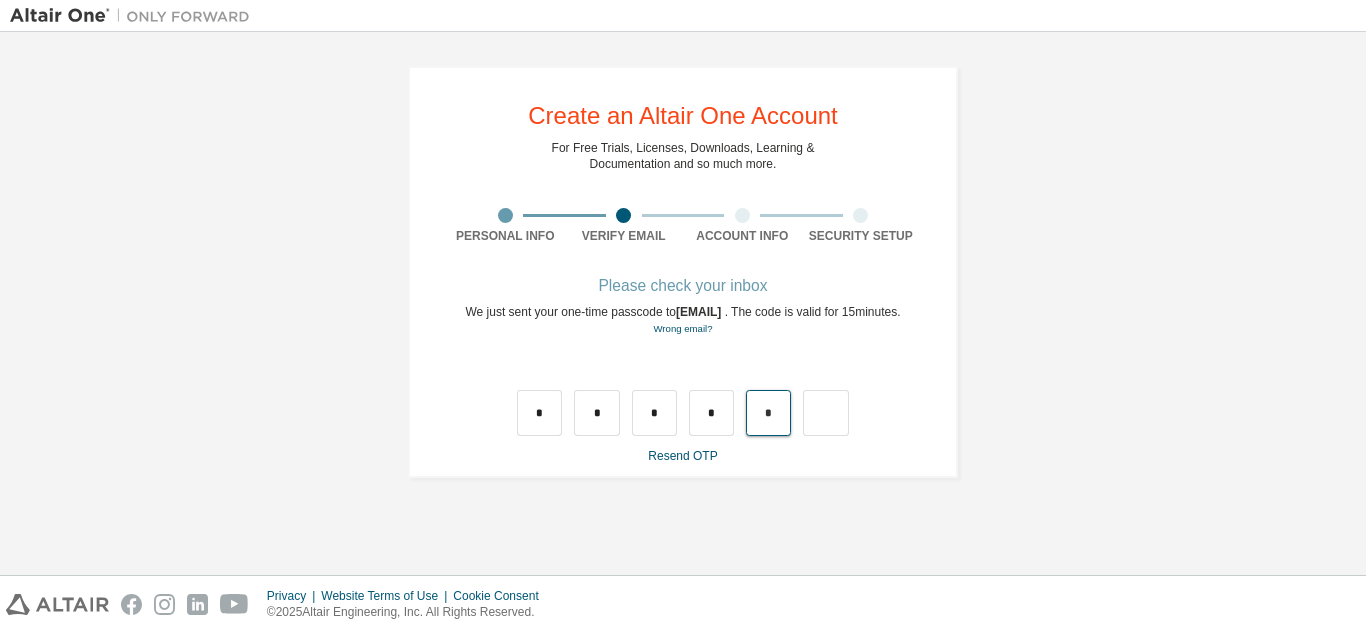 click on "*" at bounding box center [768, 413] 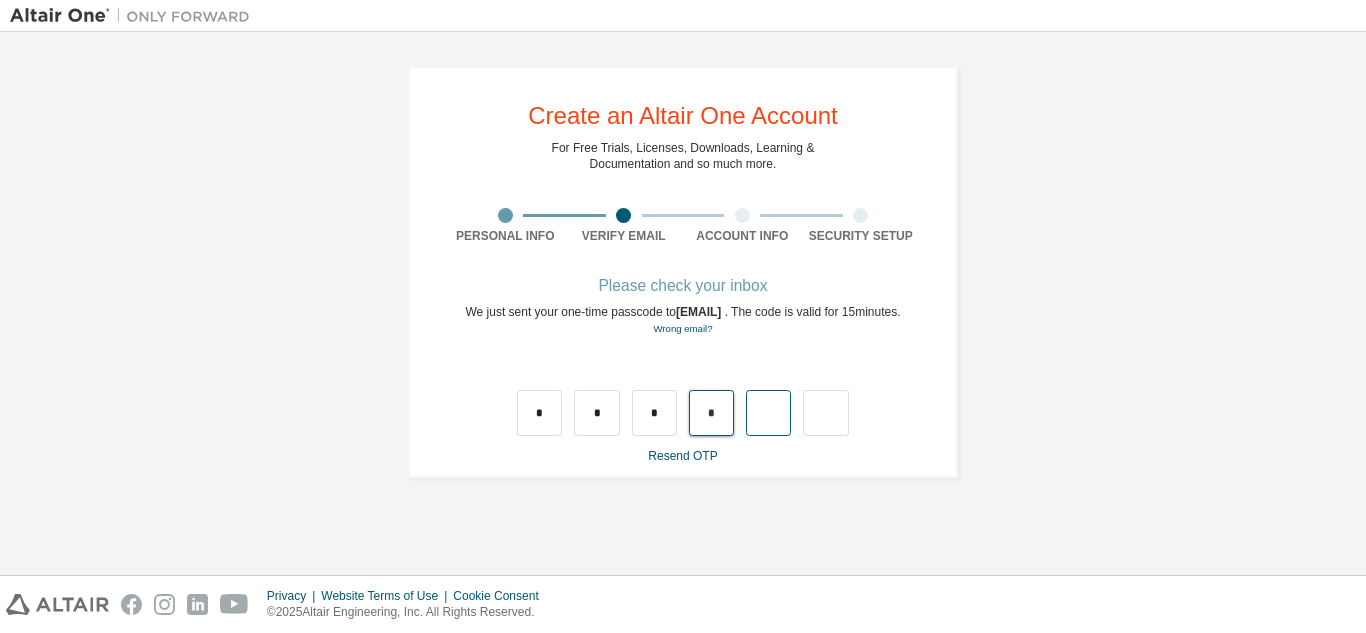 type 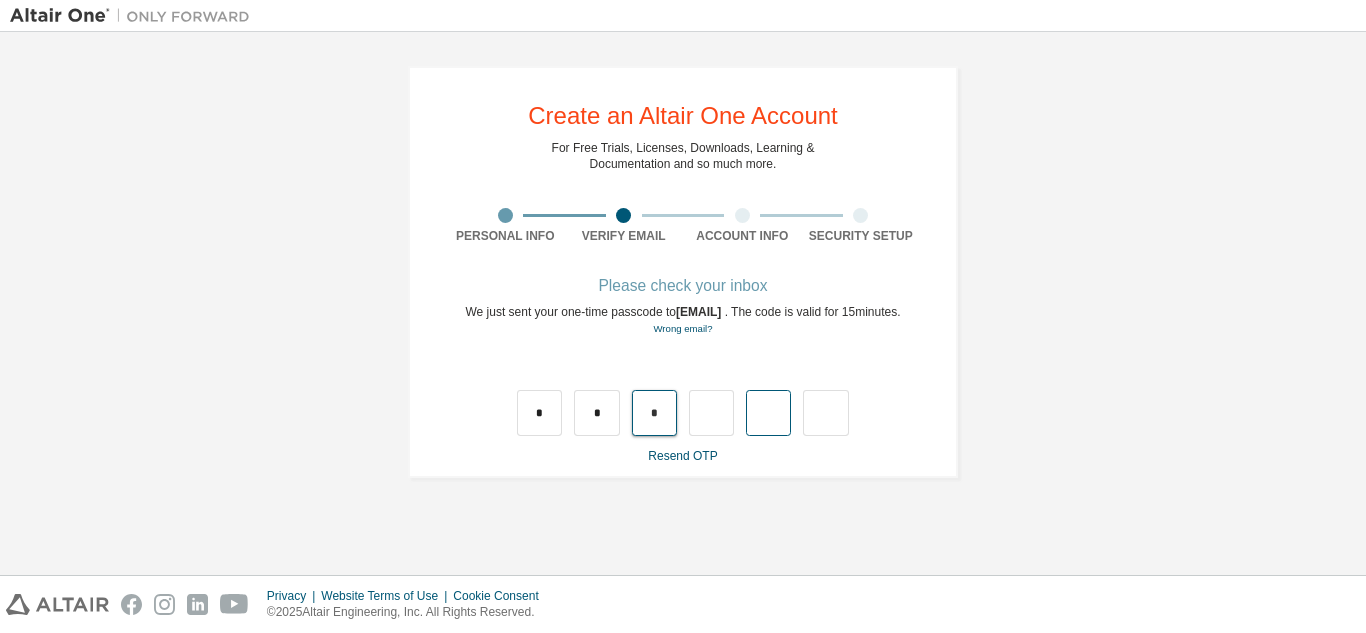 type 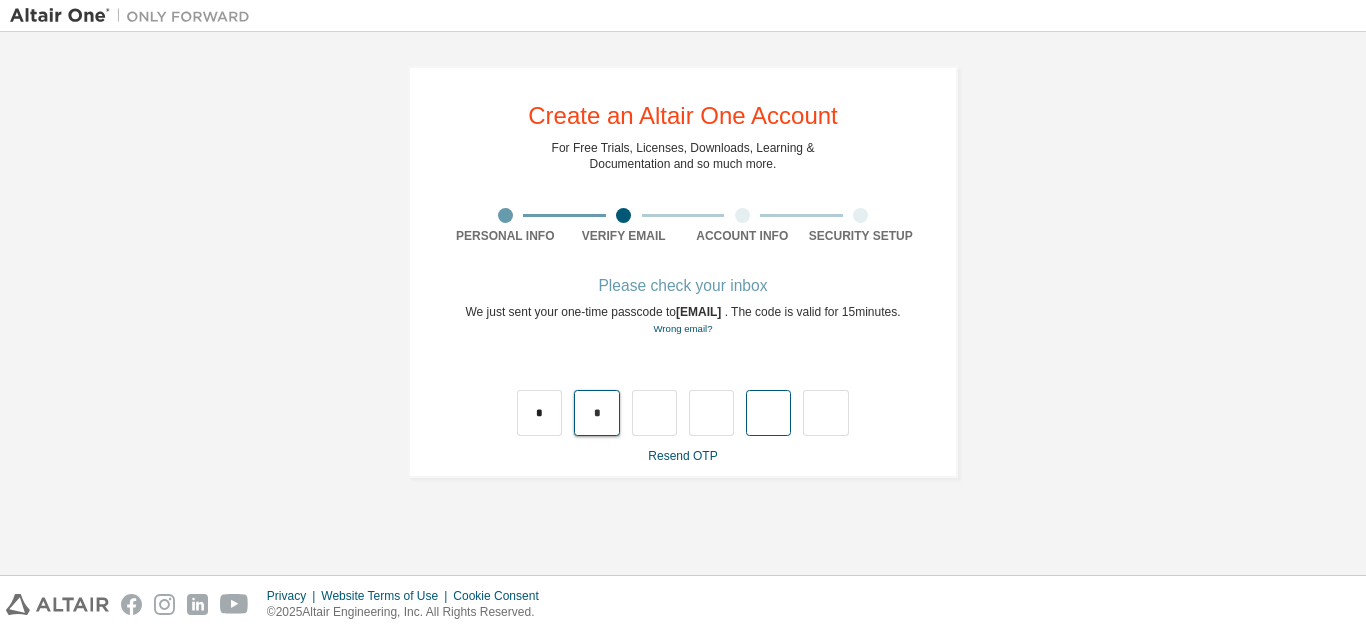 type 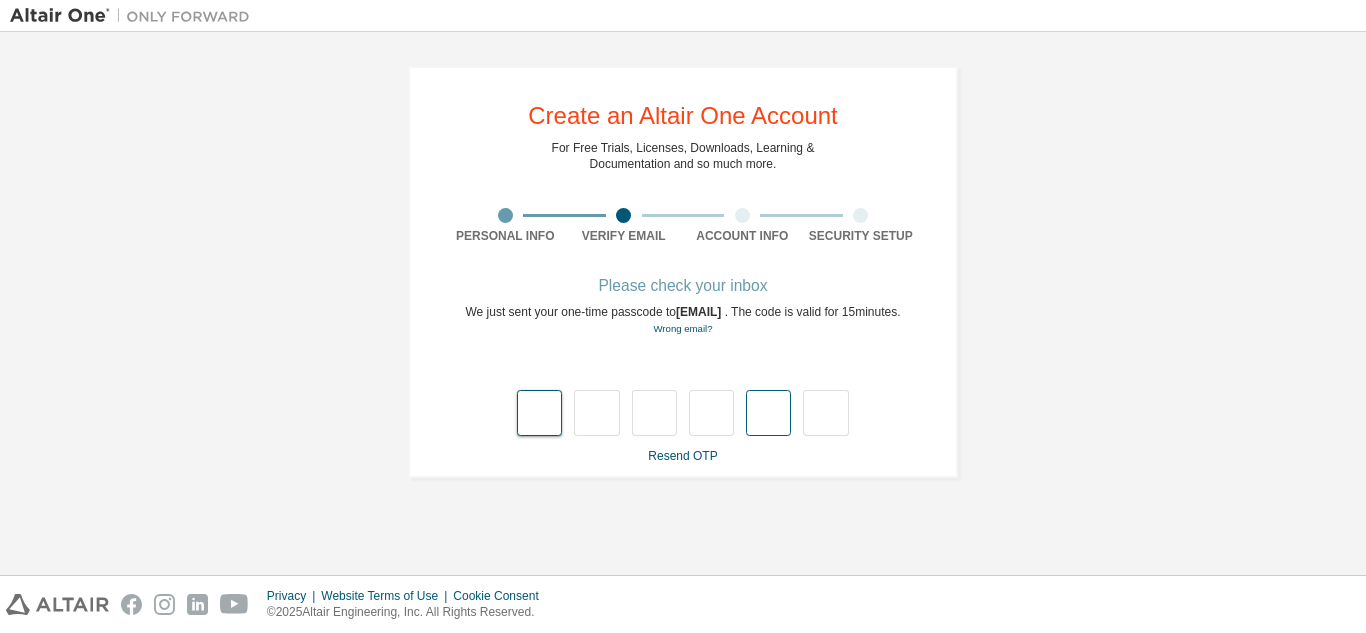 type on "*" 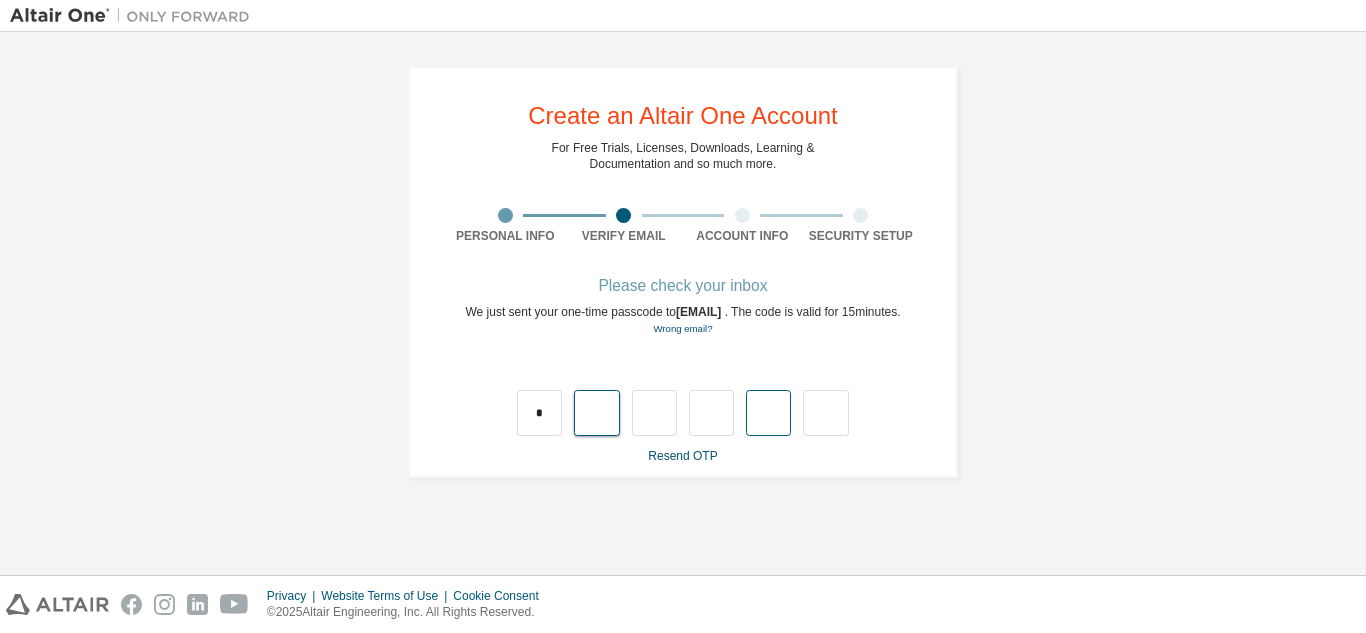 type on "*" 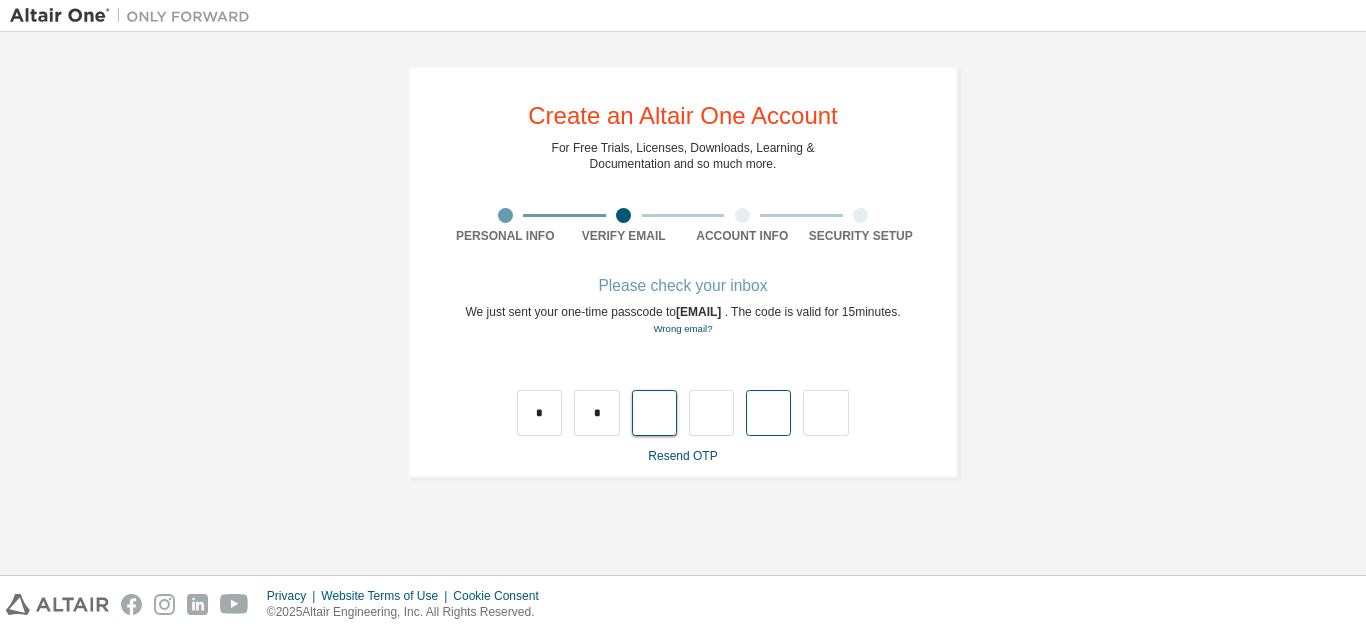 type on "*" 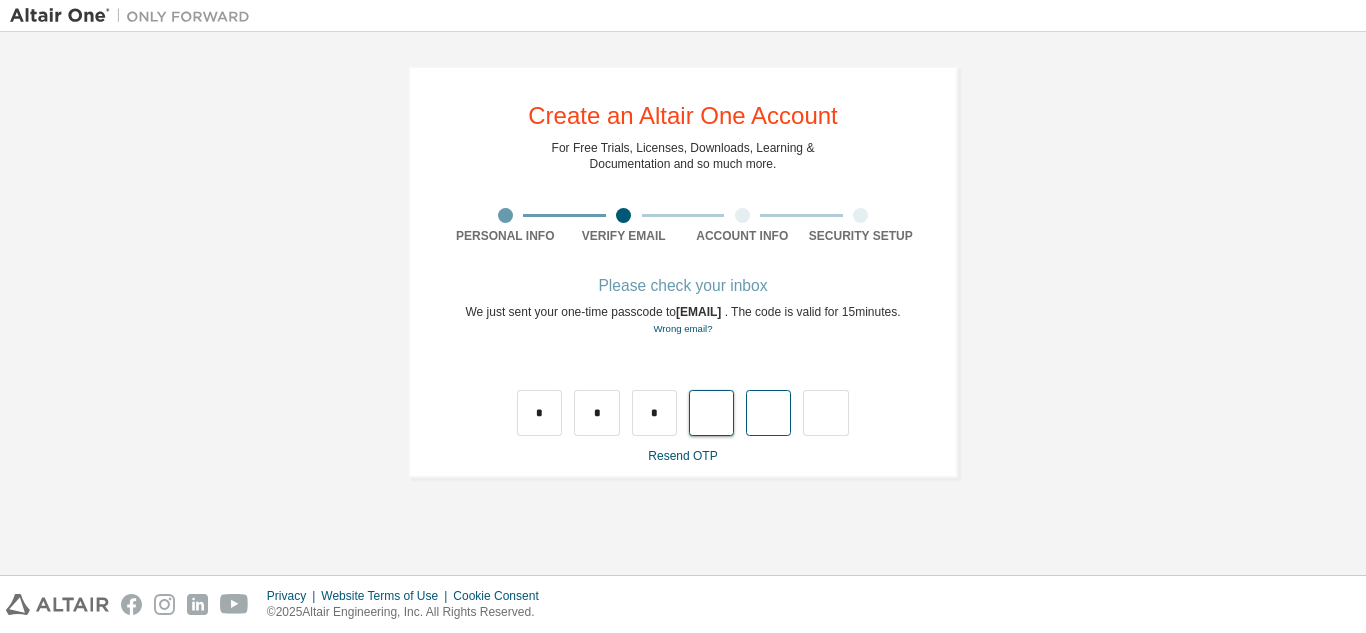 type on "*" 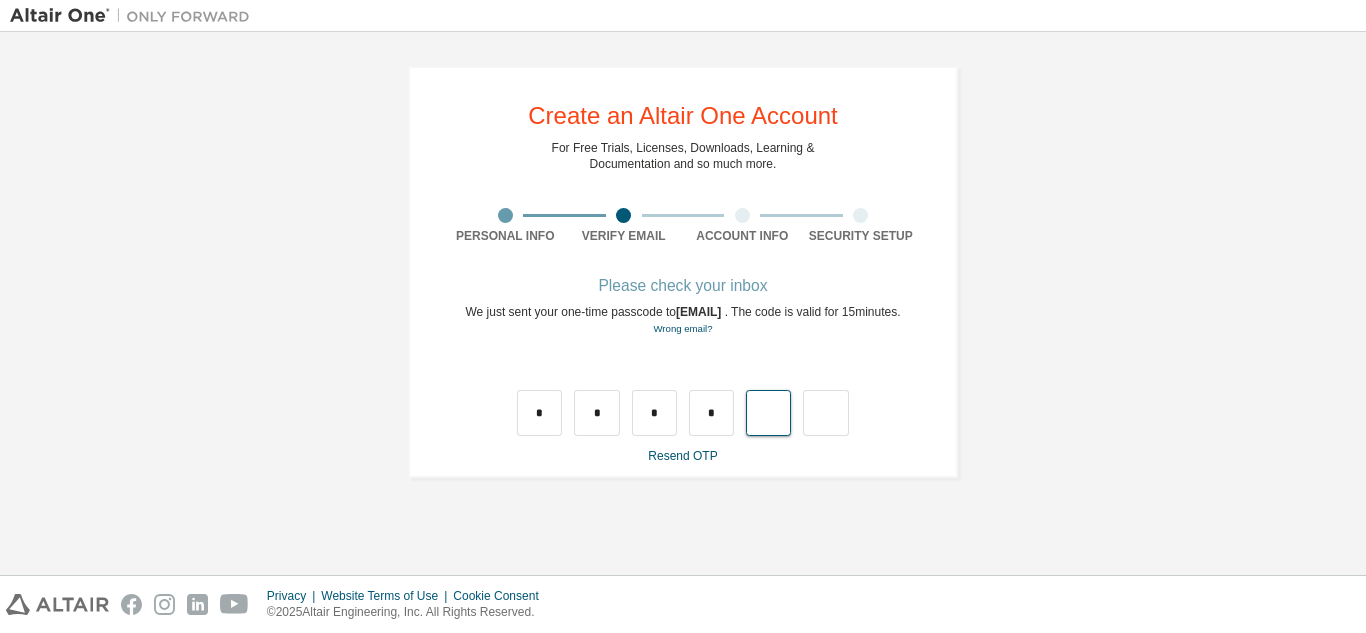 type on "*" 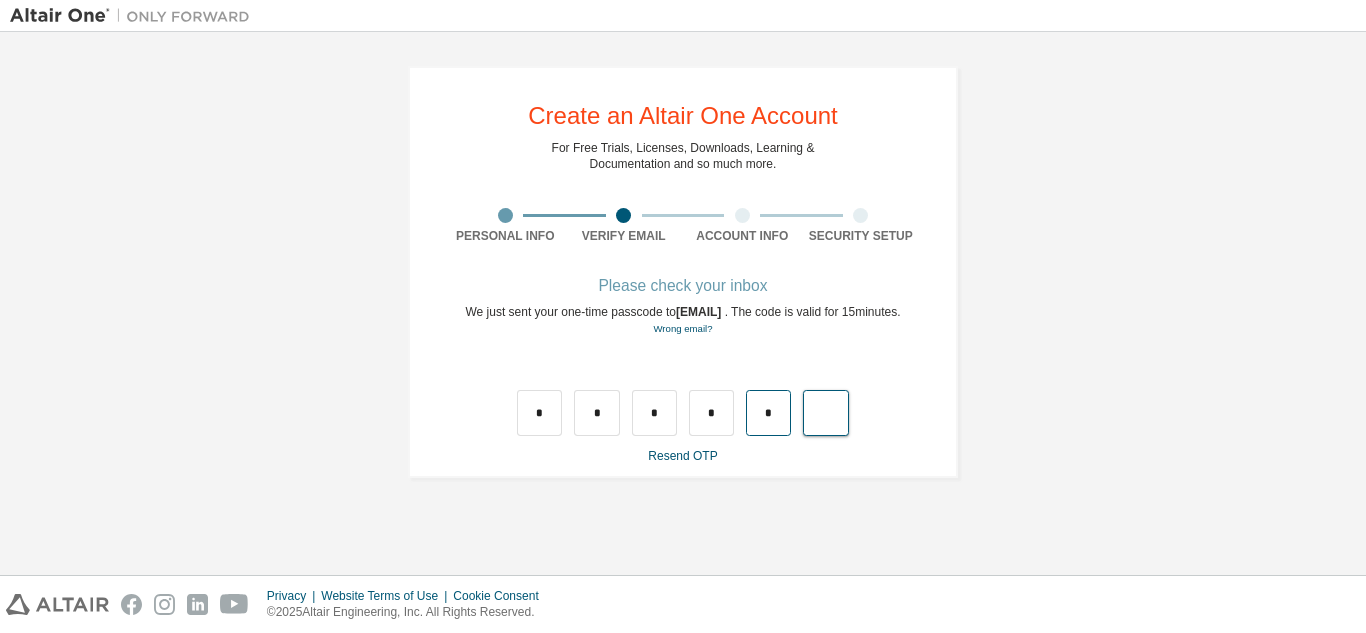 type on "*" 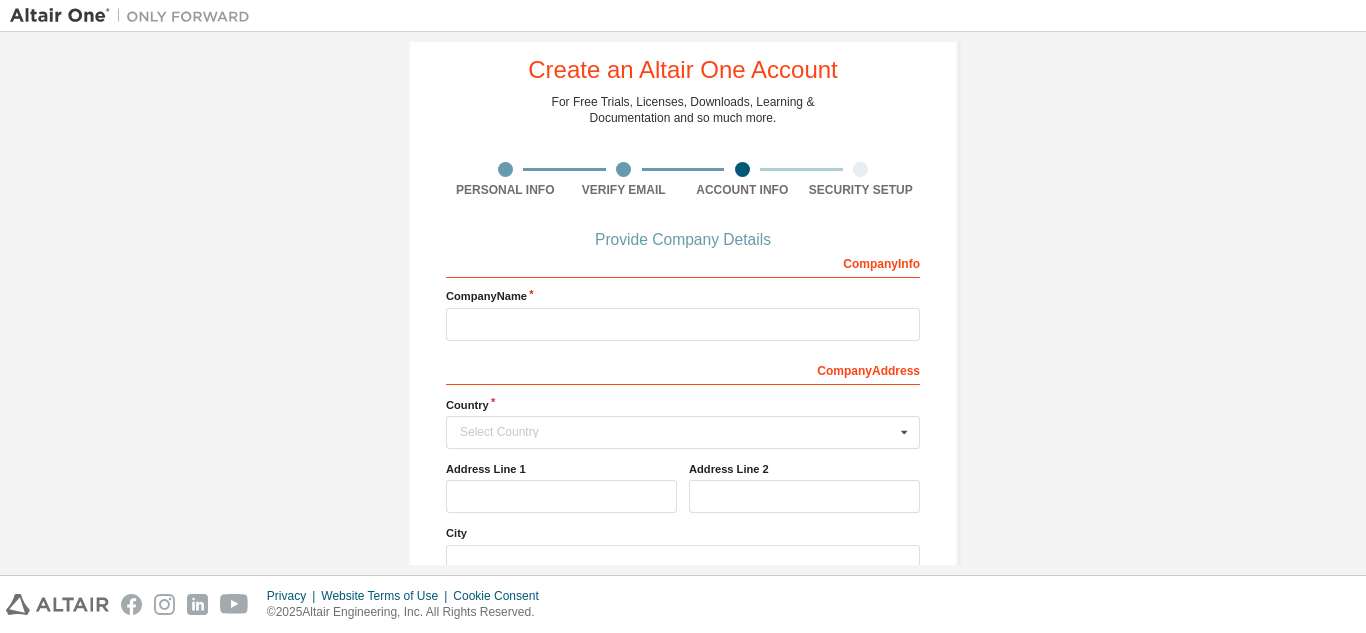 scroll, scrollTop: 48, scrollLeft: 0, axis: vertical 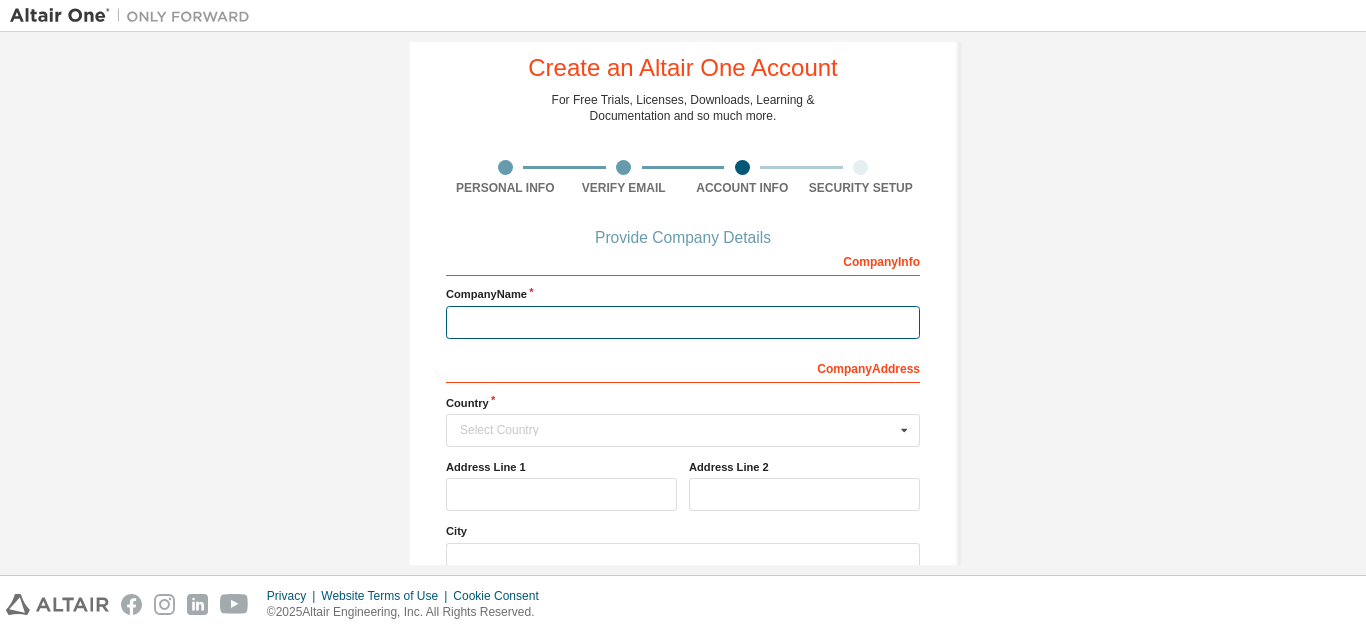 click at bounding box center [683, 322] 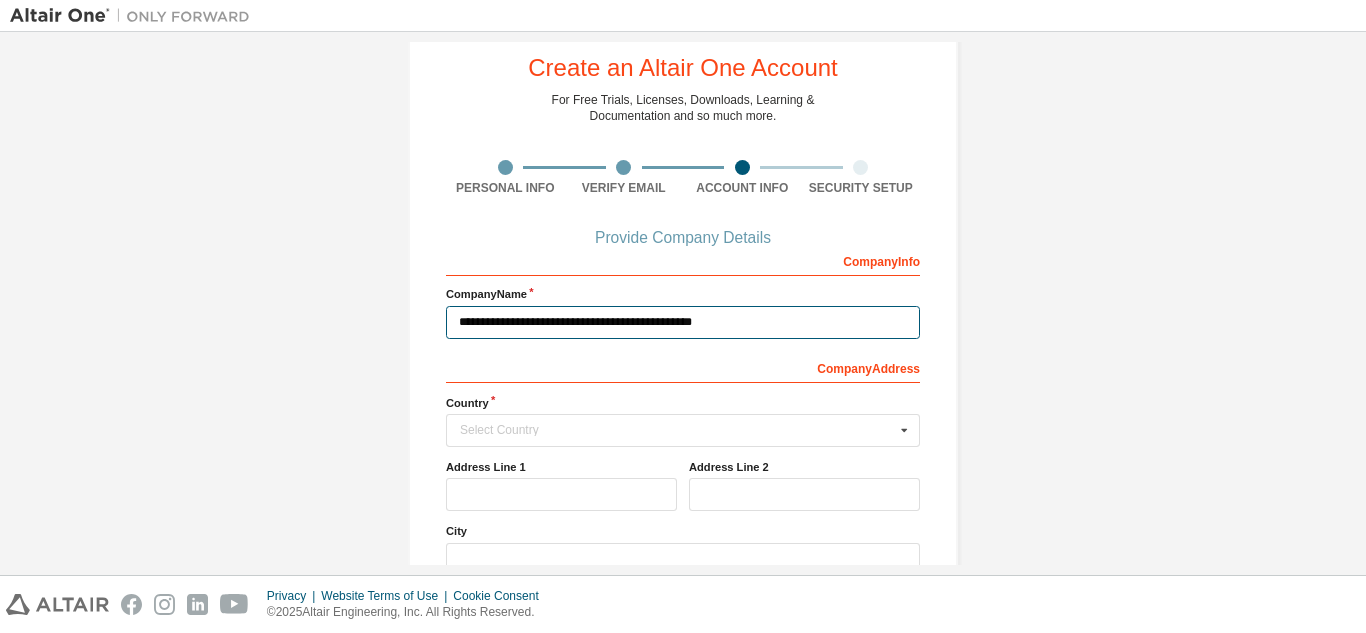 type on "**********" 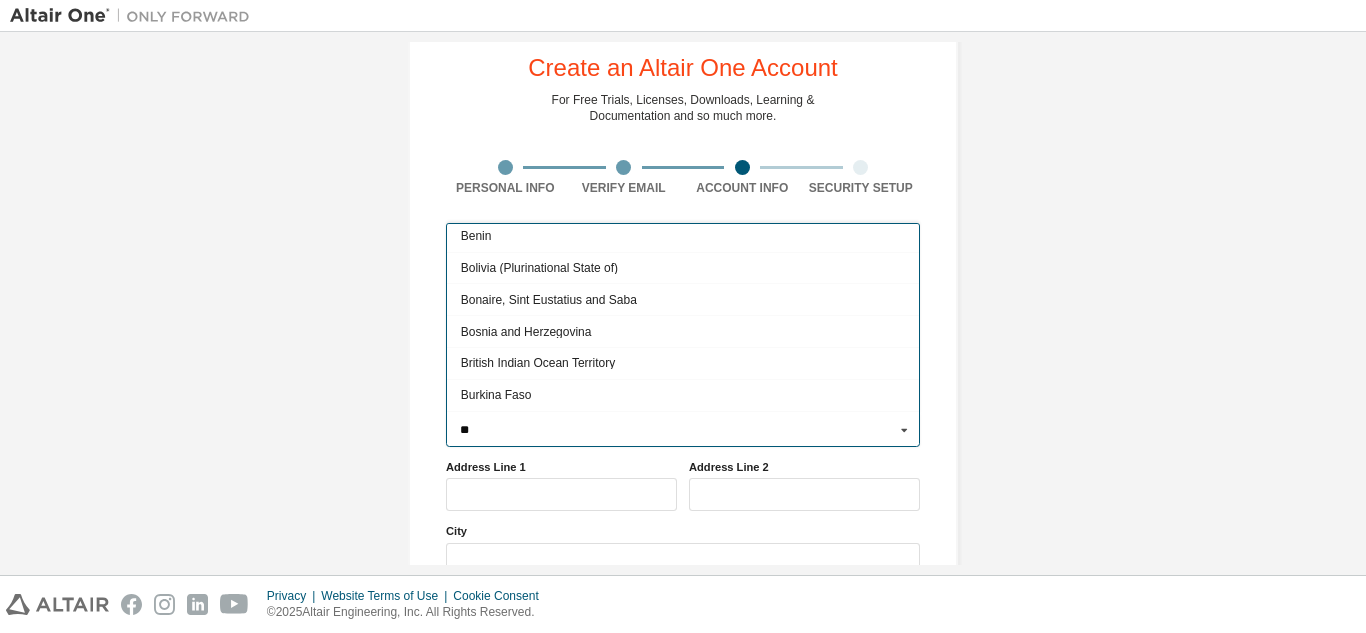 scroll, scrollTop: 0, scrollLeft: 0, axis: both 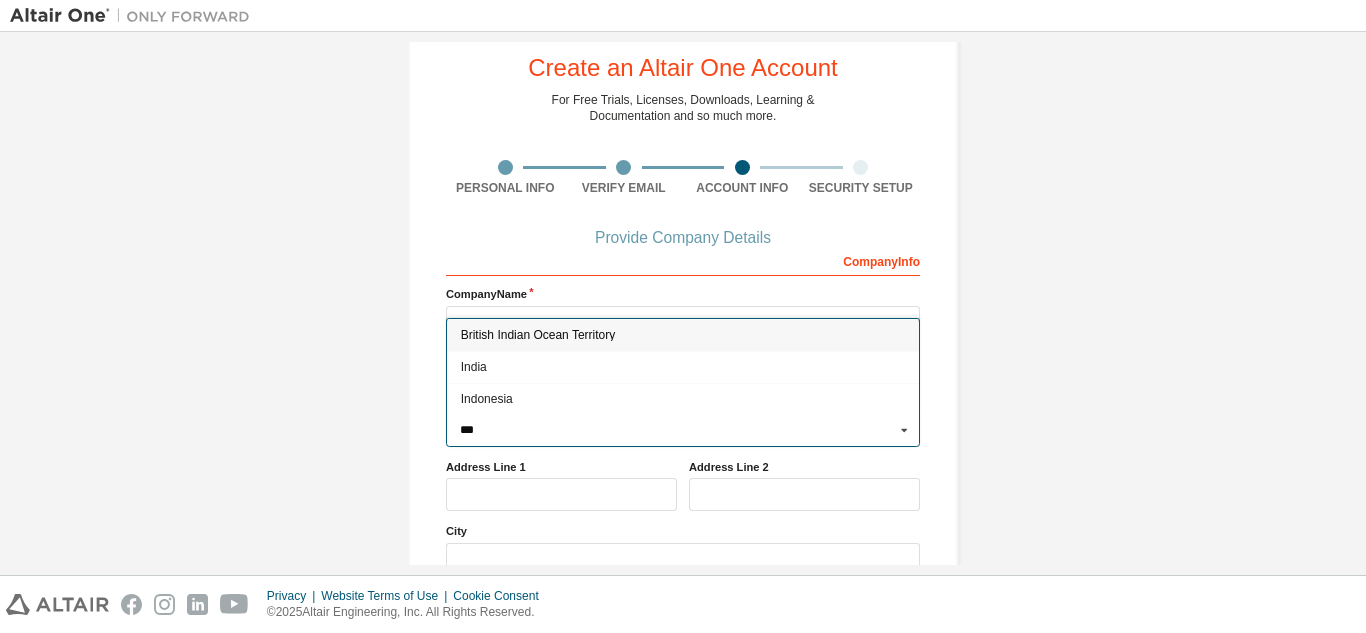 type on "***" 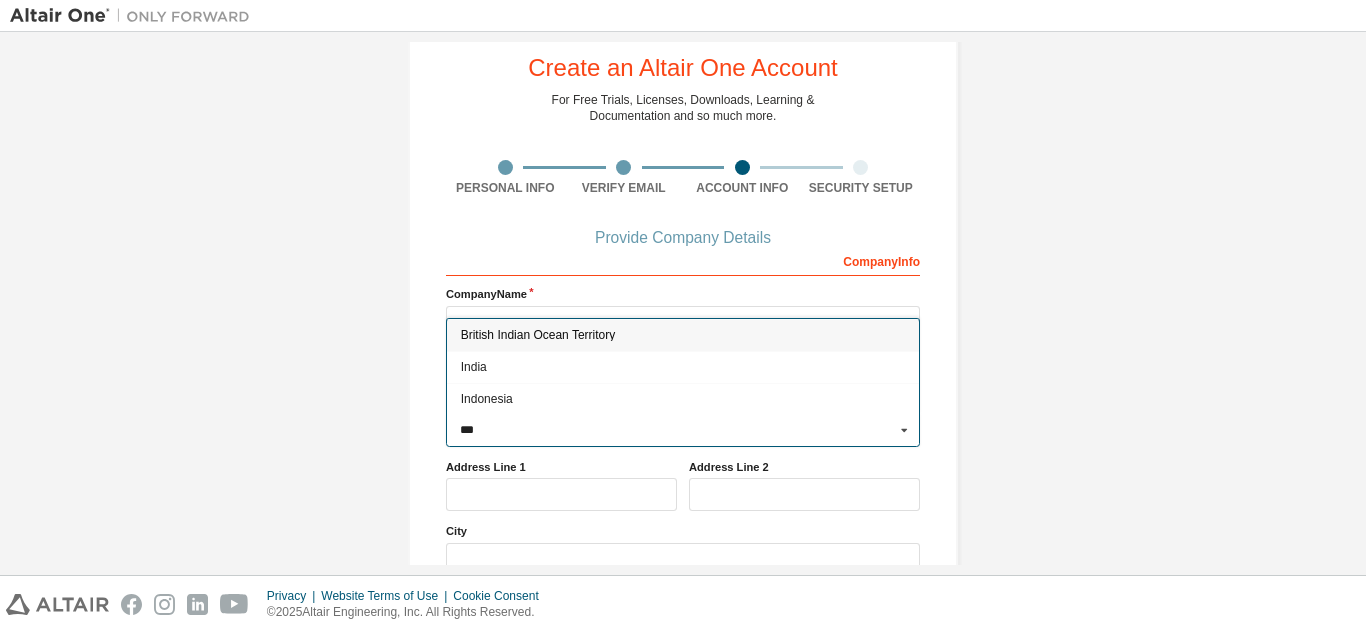 click on "India" at bounding box center (683, 367) 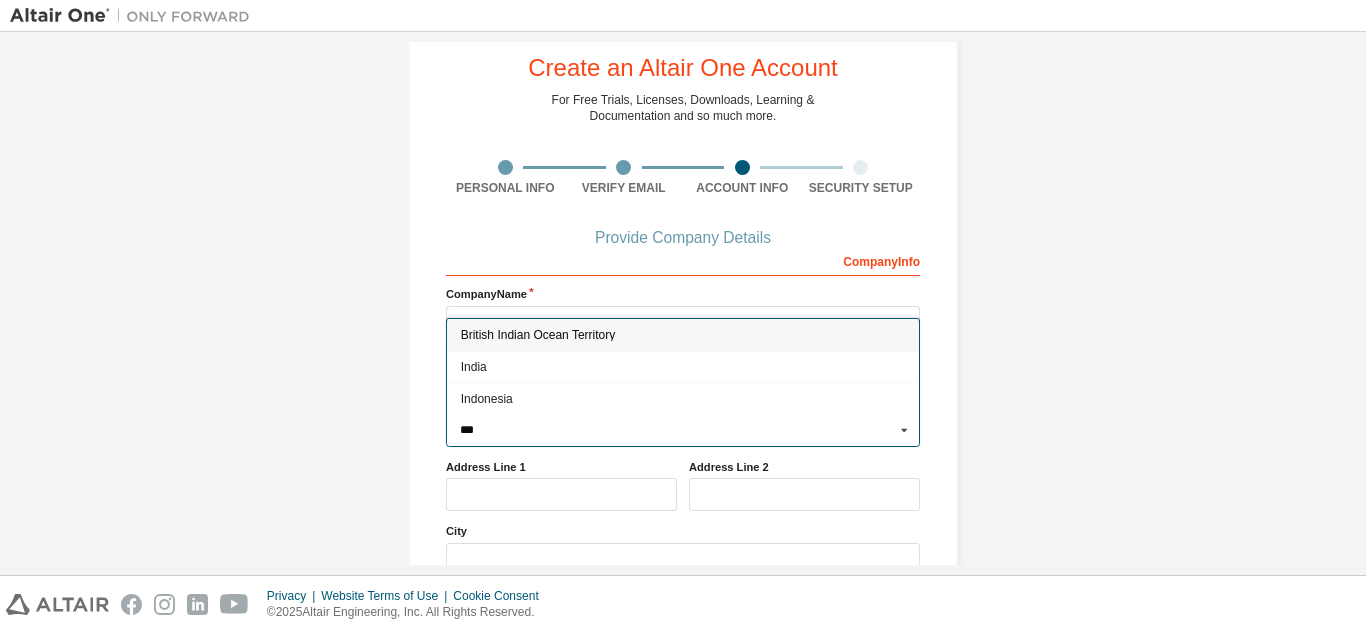 type on "***" 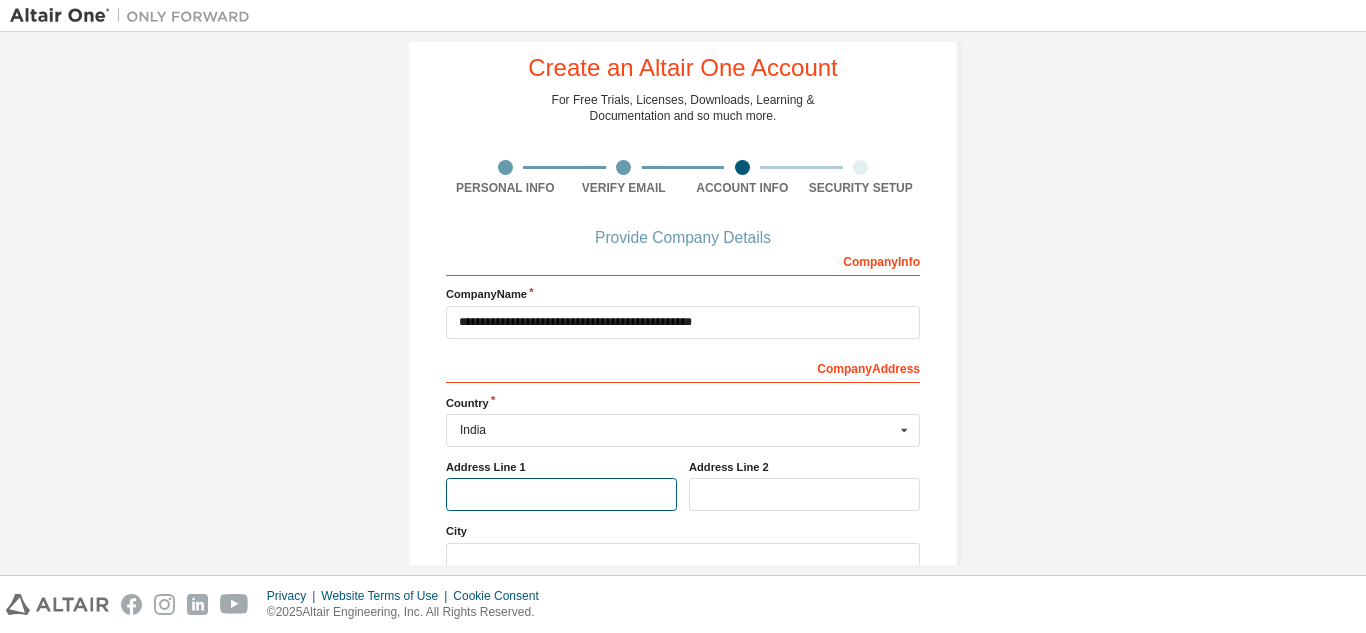 click at bounding box center (561, 494) 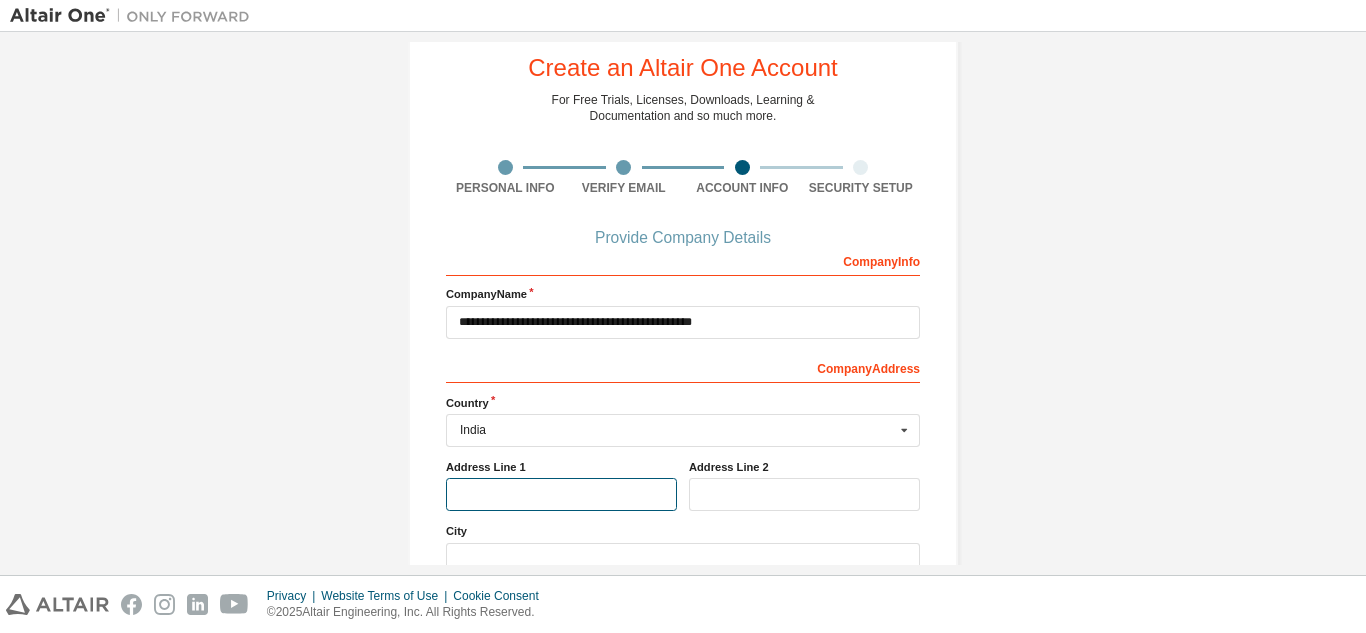 type on "**********" 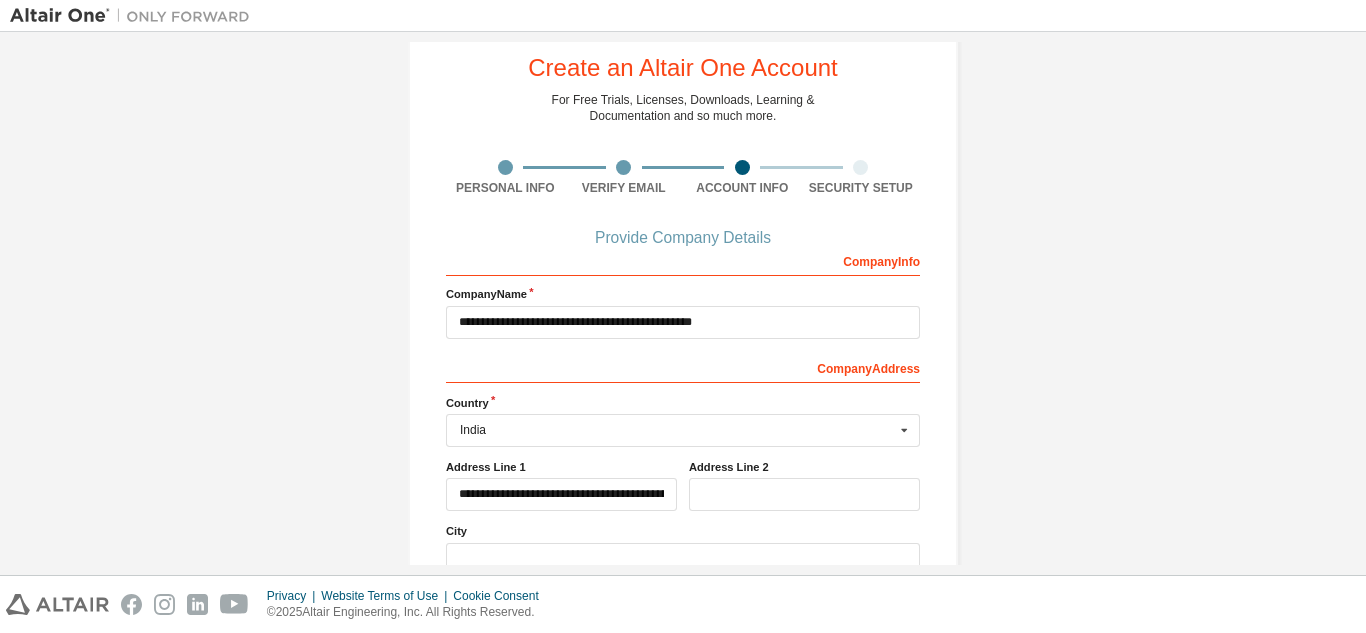 type on "***" 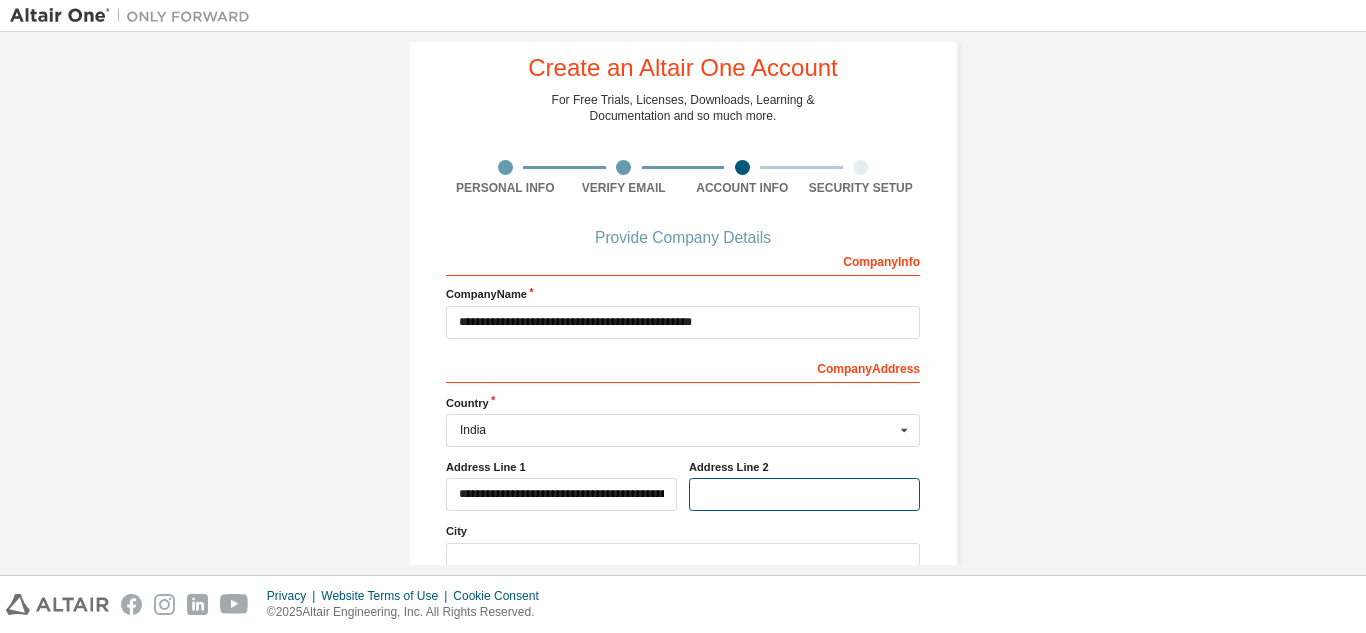 type on "**********" 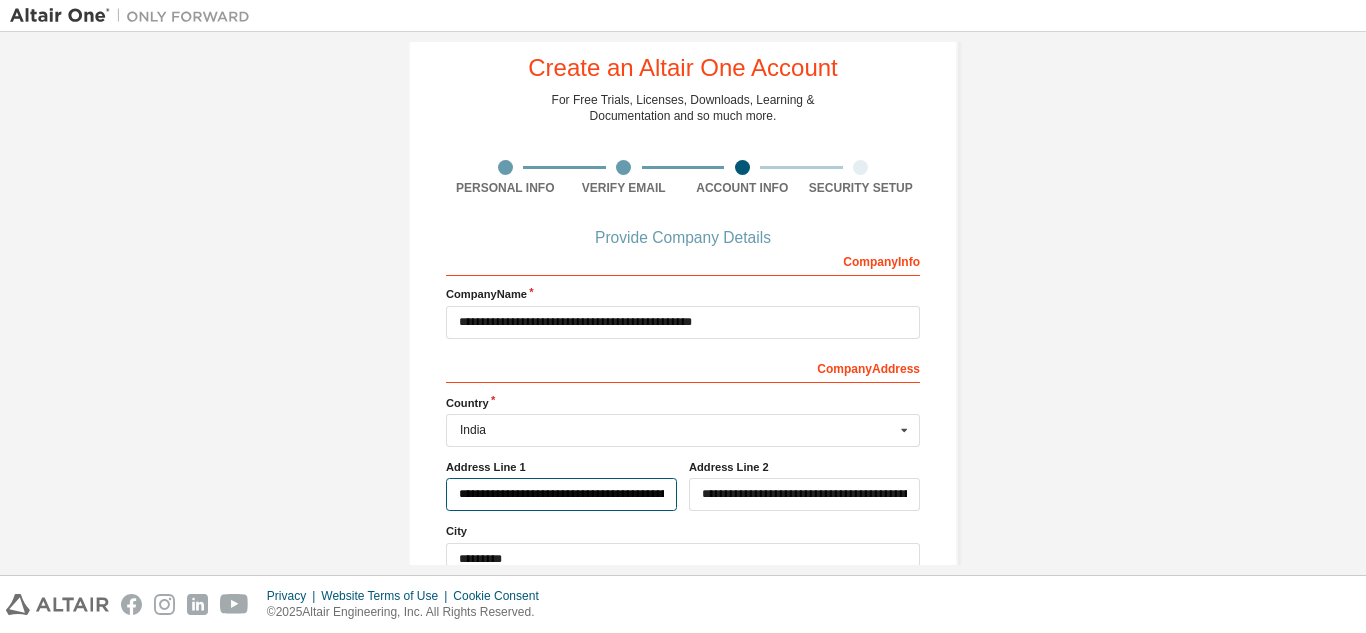 type on "***" 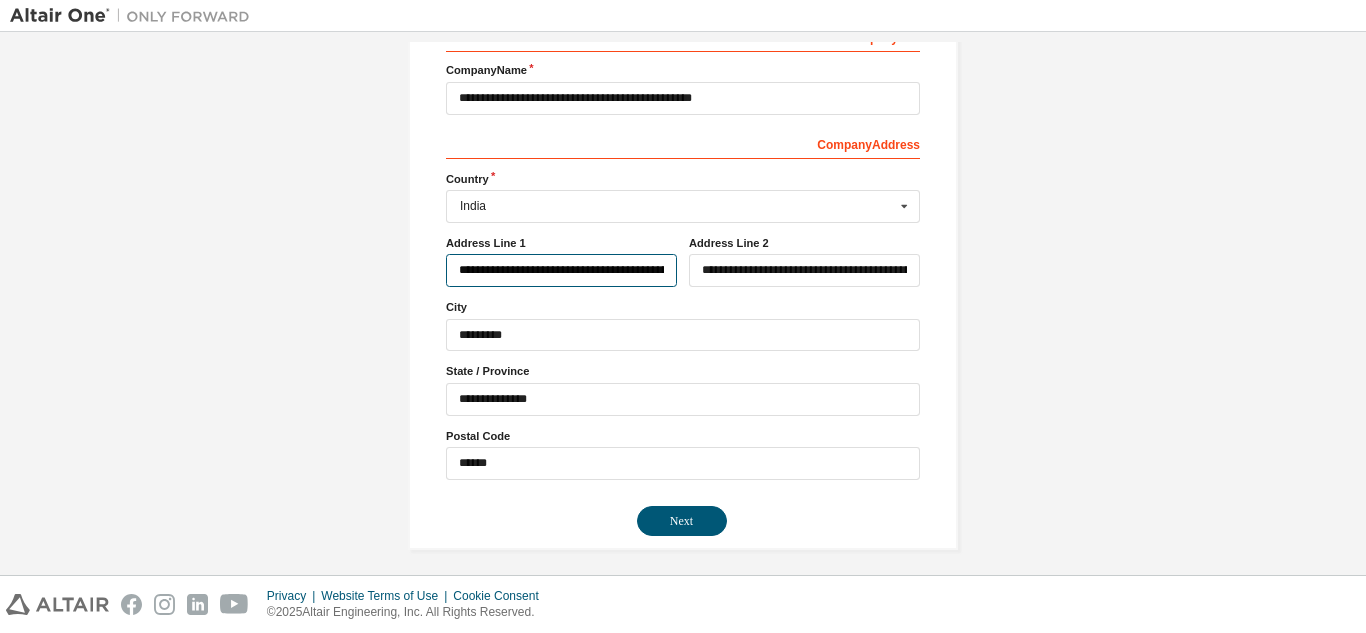 scroll, scrollTop: 273, scrollLeft: 0, axis: vertical 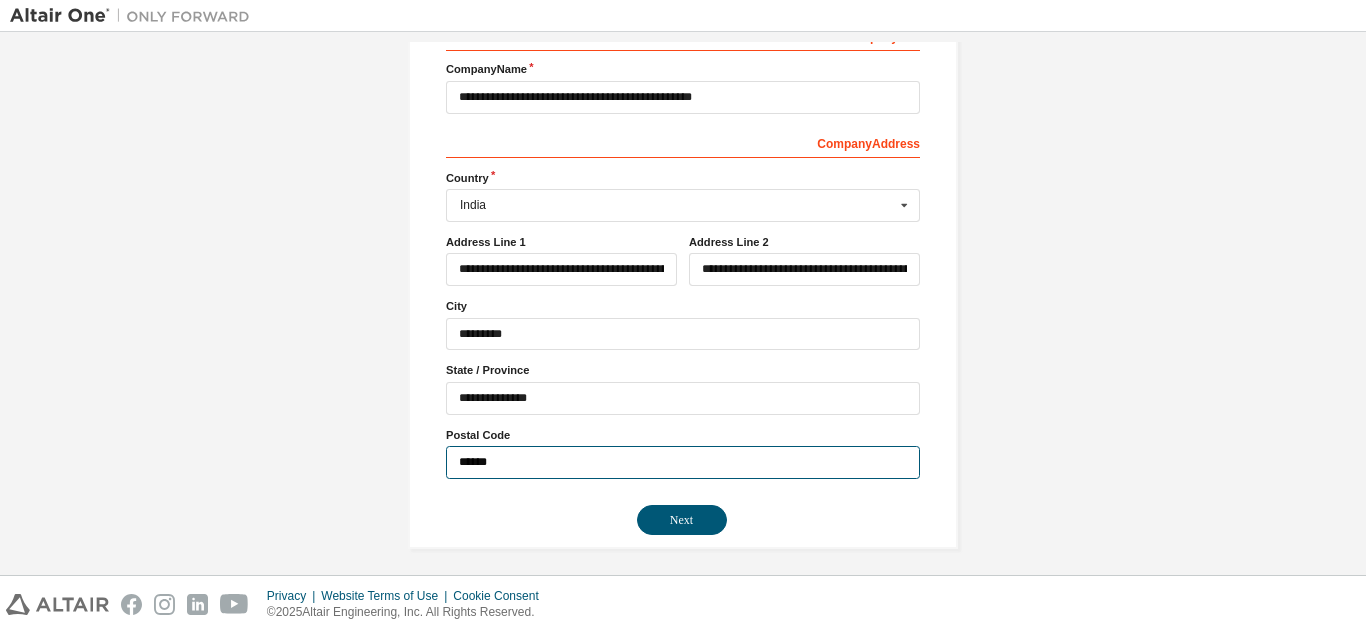 click on "******" at bounding box center (683, 462) 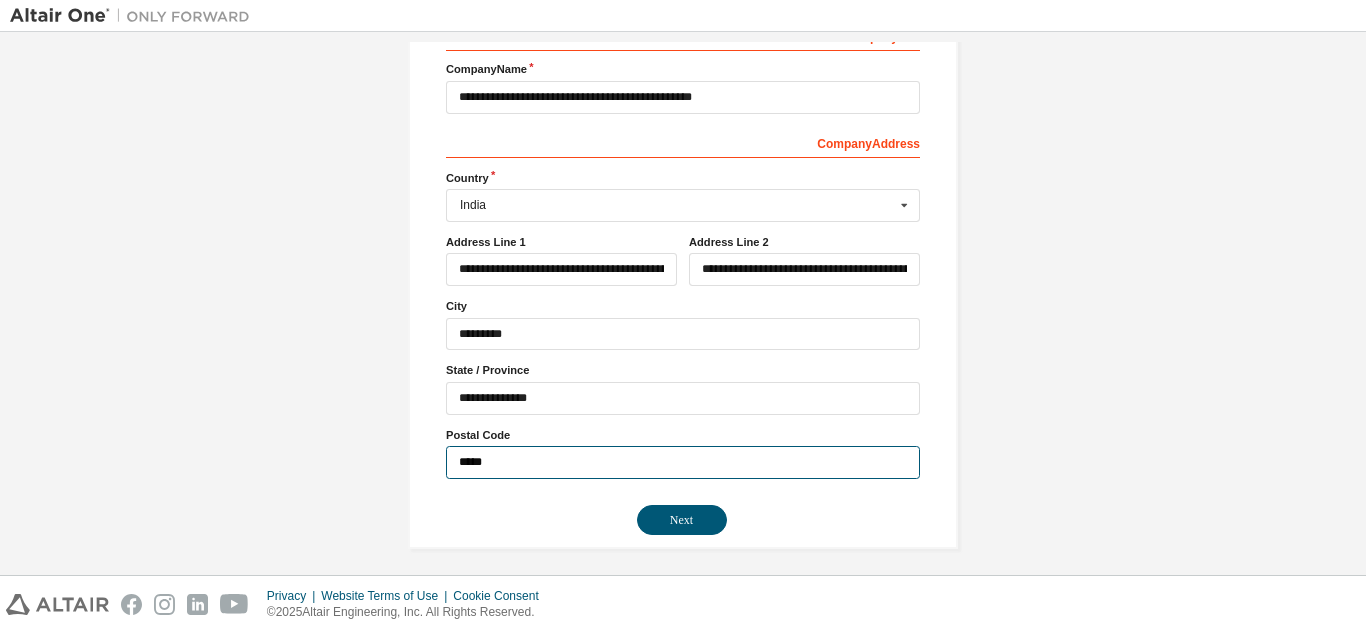 type on "******" 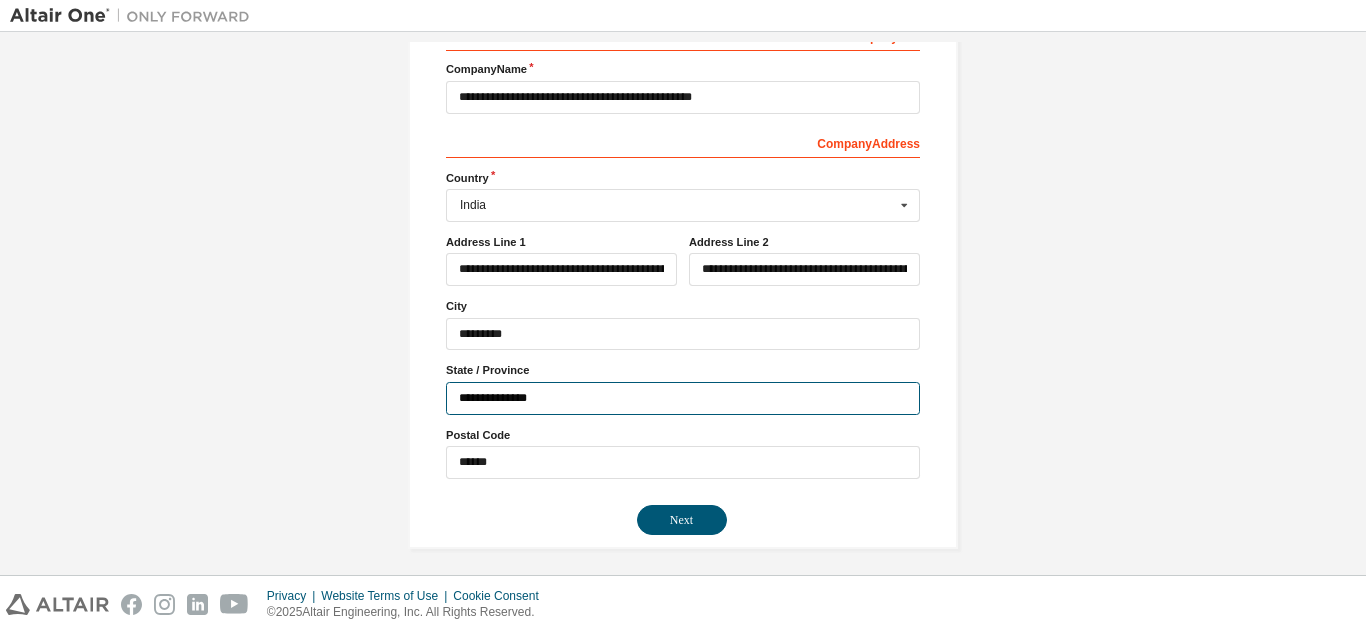 click on "**********" at bounding box center (683, 398) 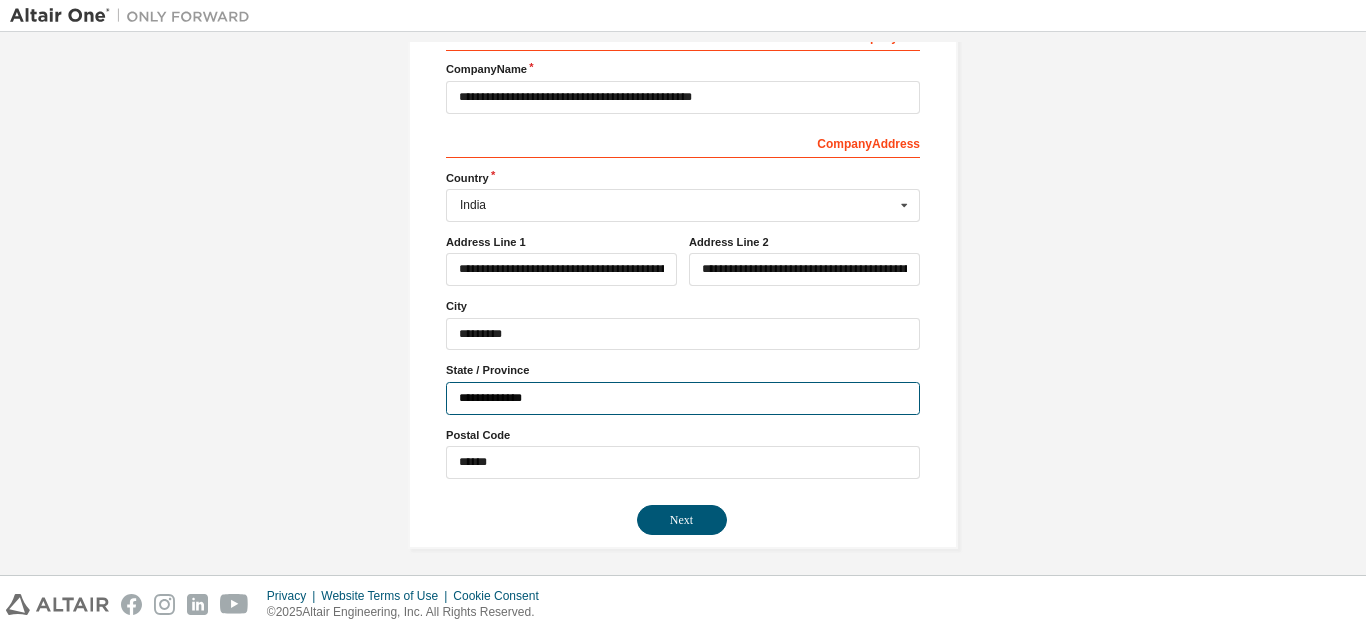 type on "**********" 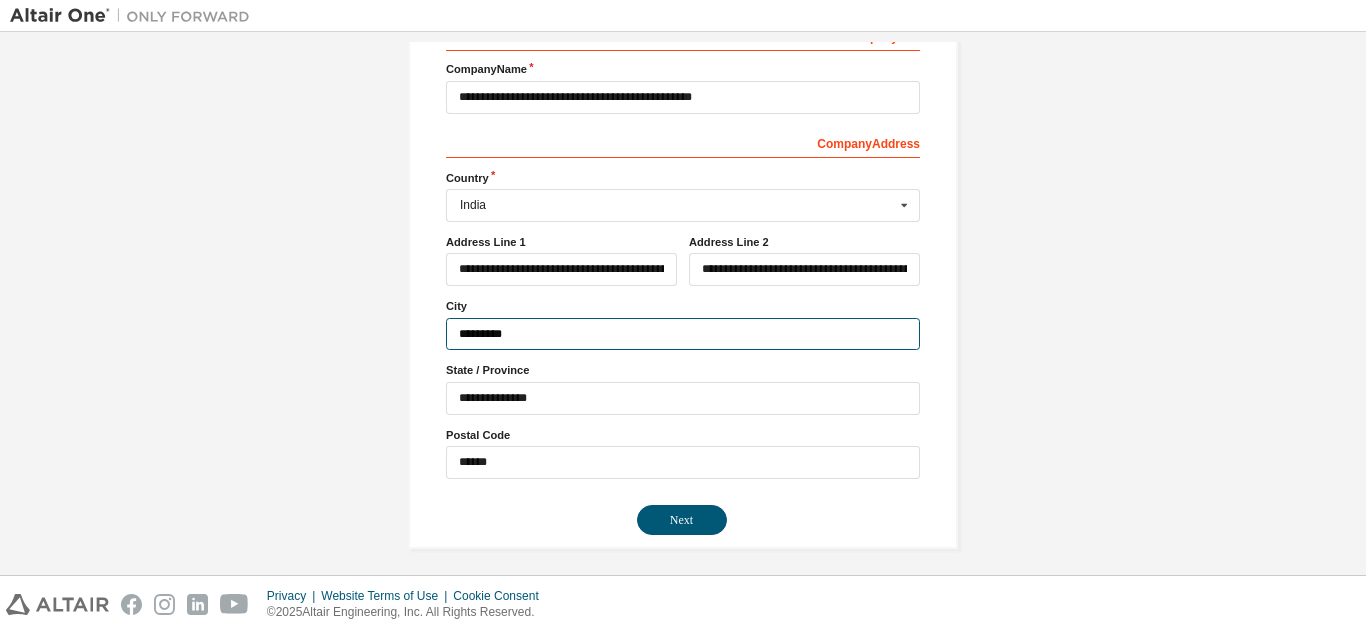 click on "*********" at bounding box center [683, 334] 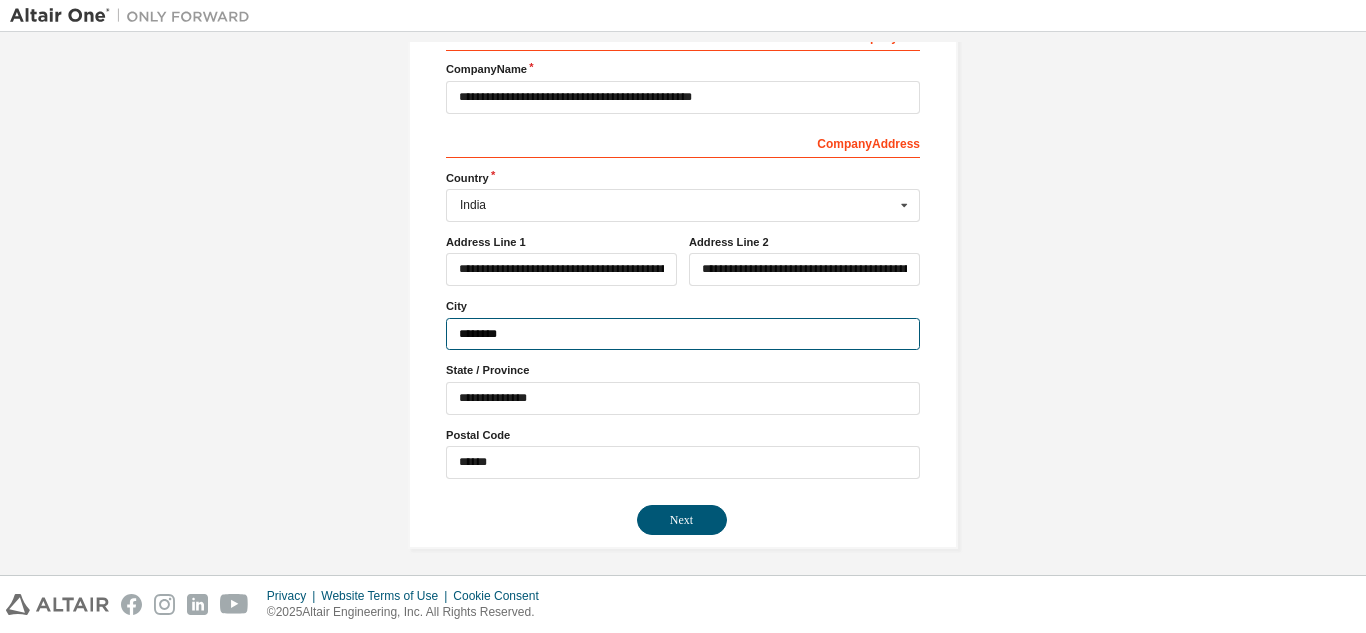 type on "*********" 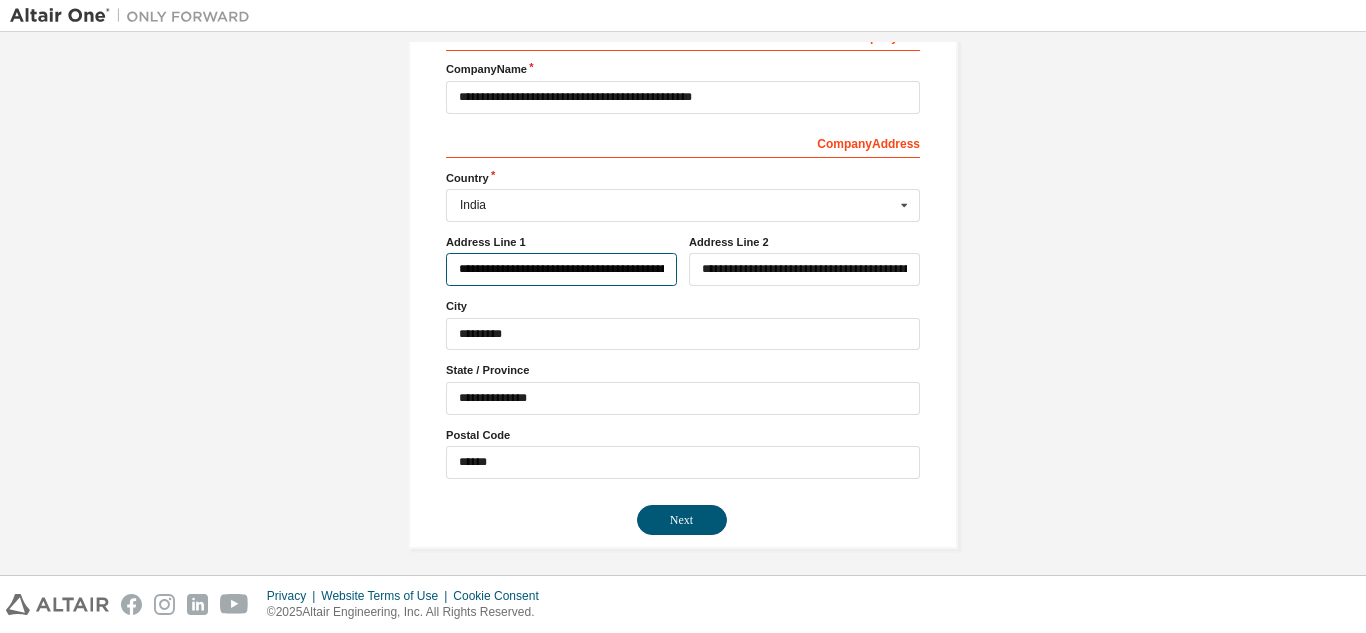 click on "**********" at bounding box center (561, 269) 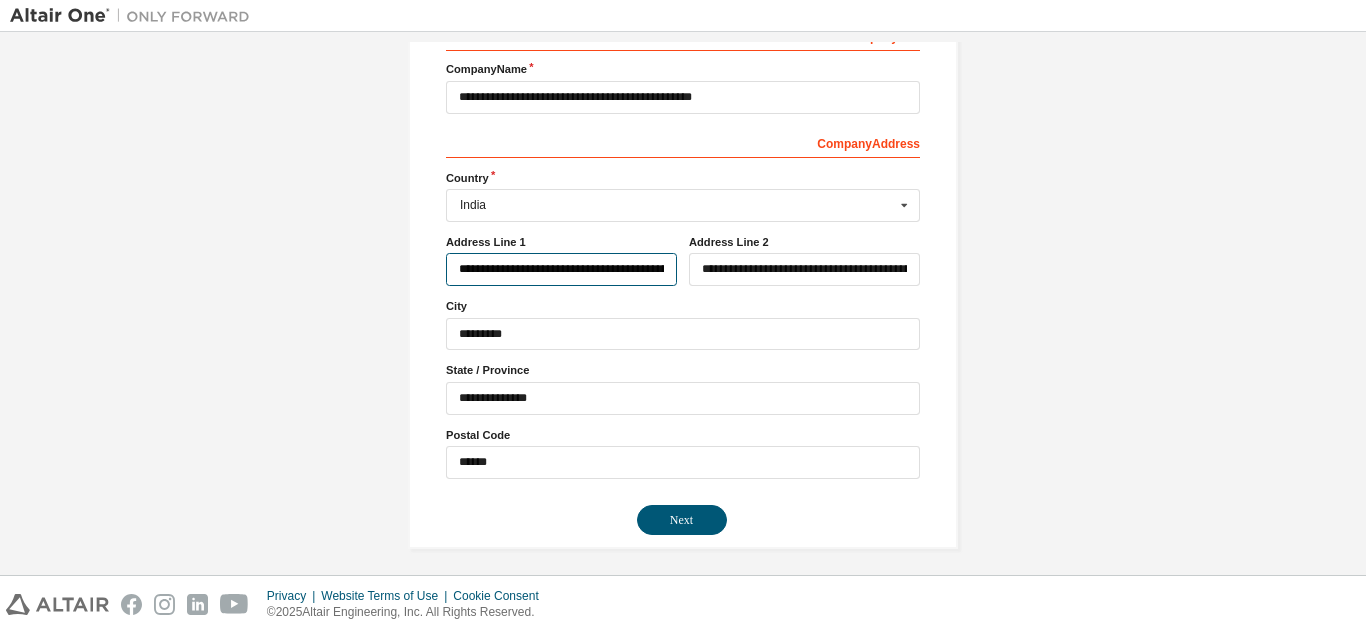 click on "**********" at bounding box center [561, 269] 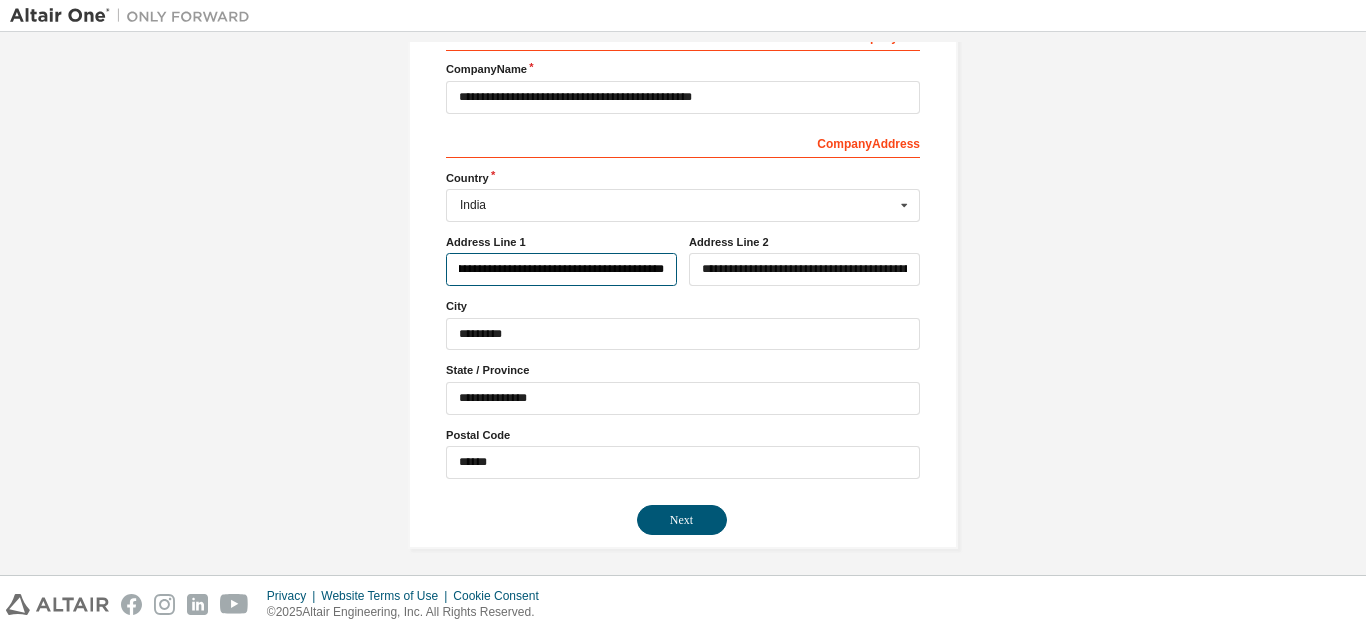 scroll, scrollTop: 0, scrollLeft: 129, axis: horizontal 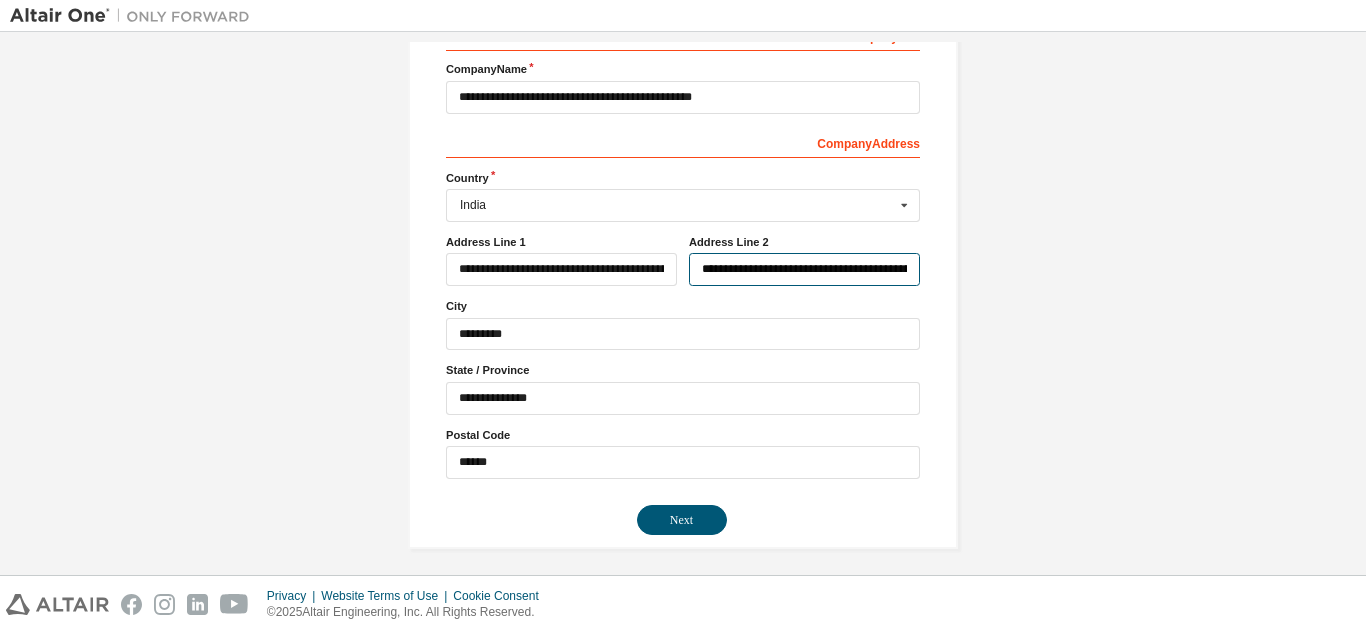 click on "**********" at bounding box center [804, 269] 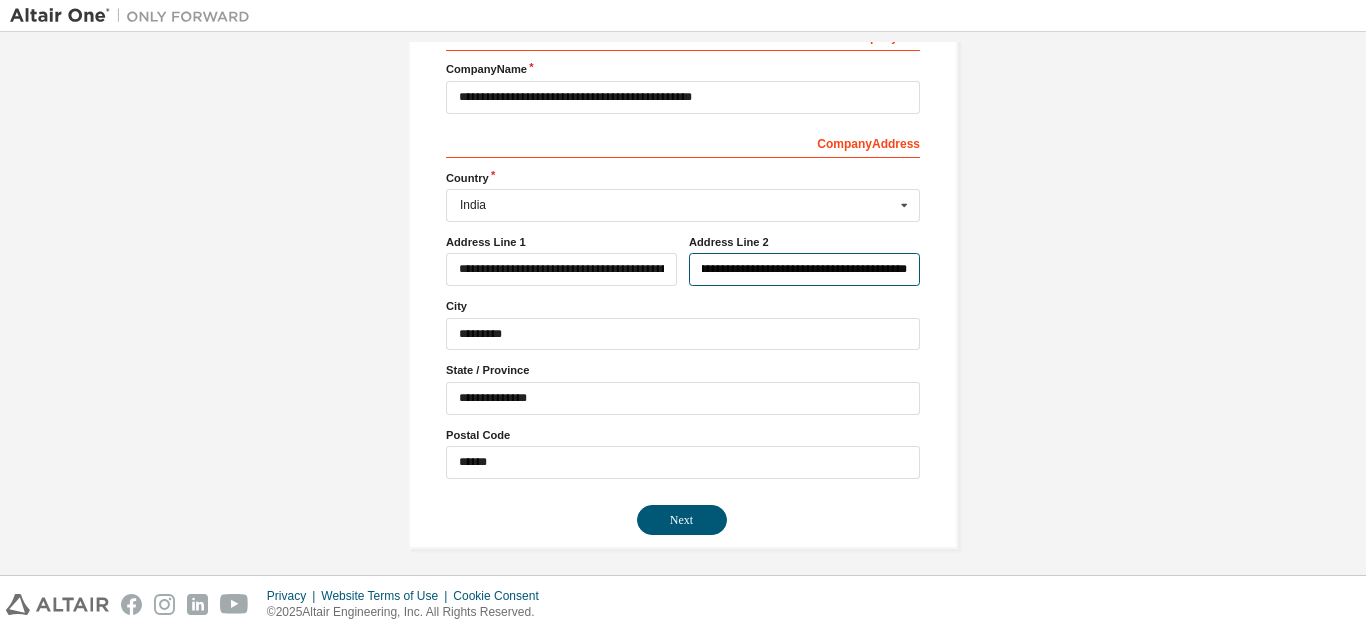 scroll, scrollTop: 0, scrollLeft: 127, axis: horizontal 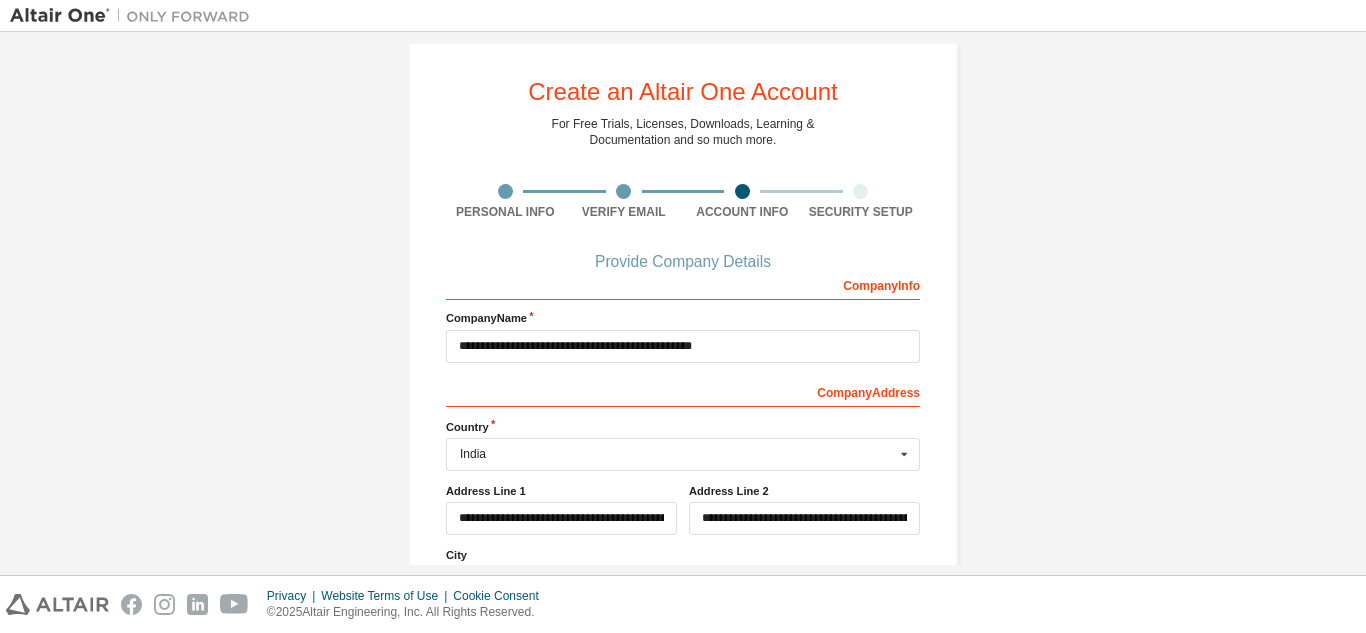 click on "**********" at bounding box center (683, 420) 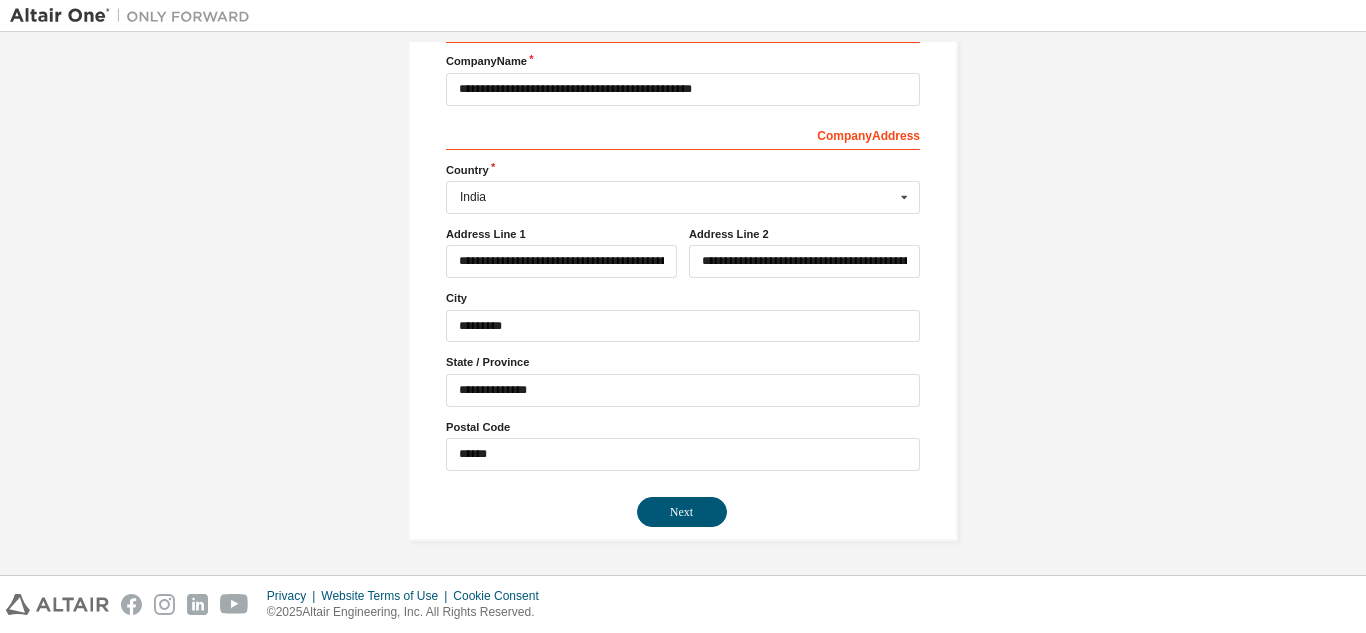 scroll, scrollTop: 281, scrollLeft: 0, axis: vertical 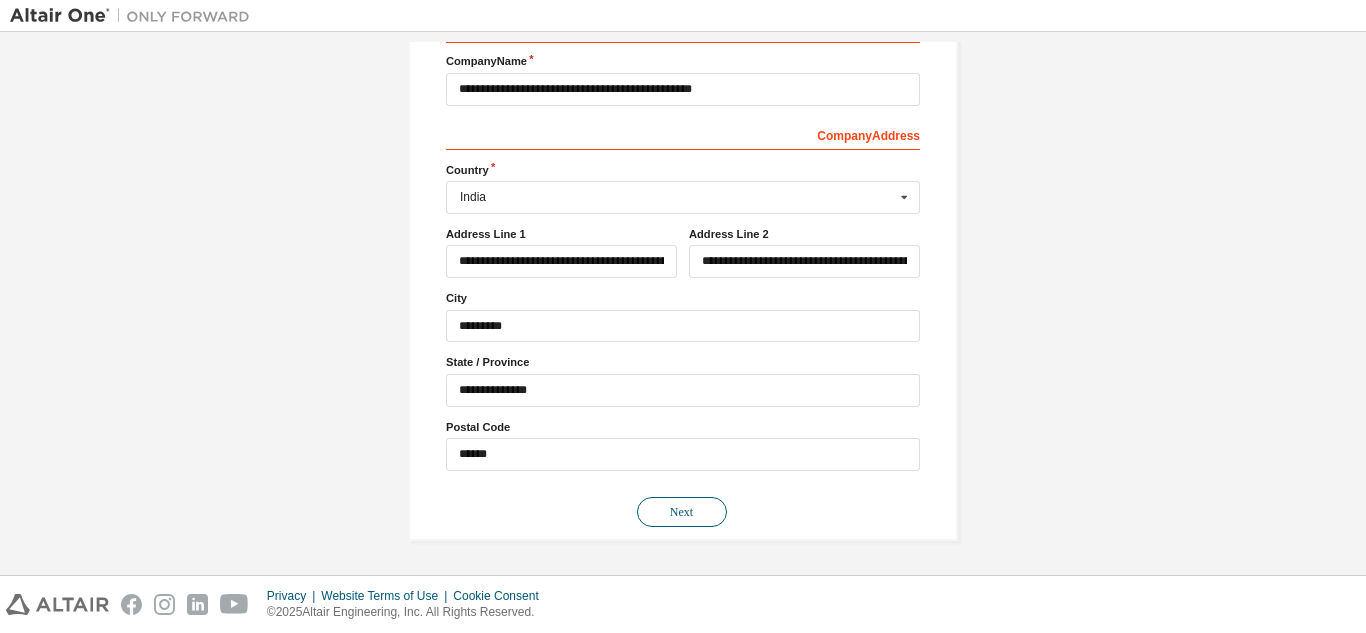 click on "Next" at bounding box center (682, 512) 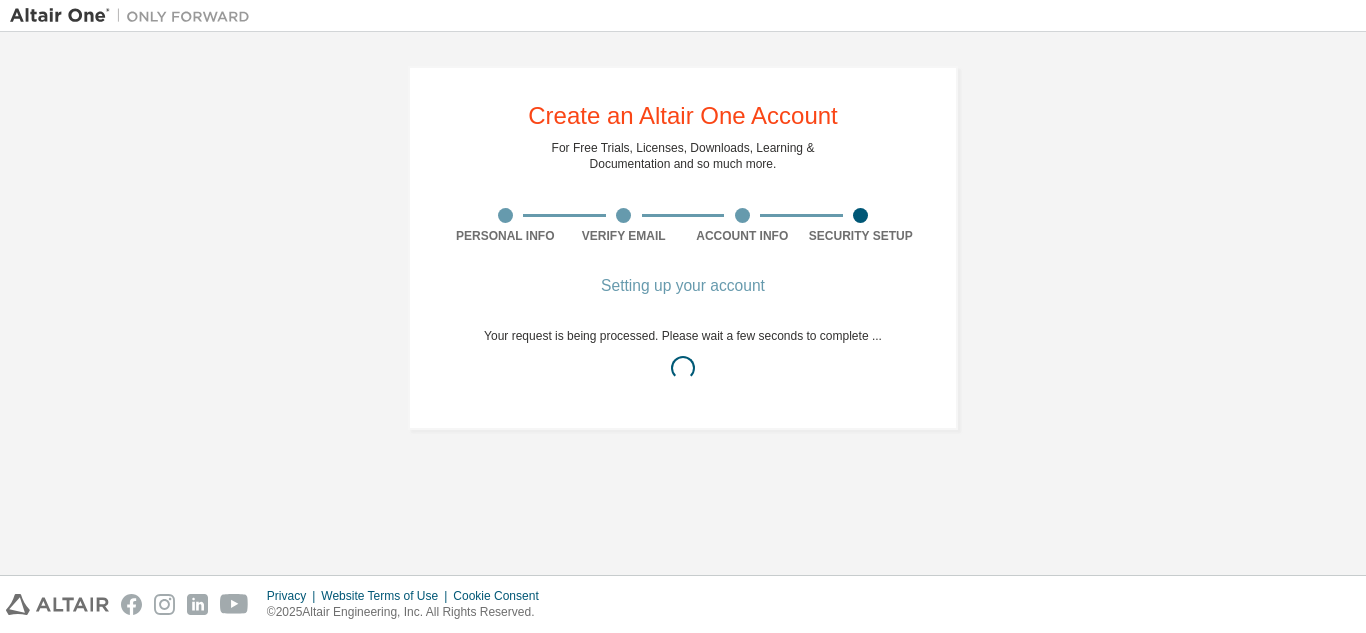 scroll, scrollTop: 0, scrollLeft: 0, axis: both 